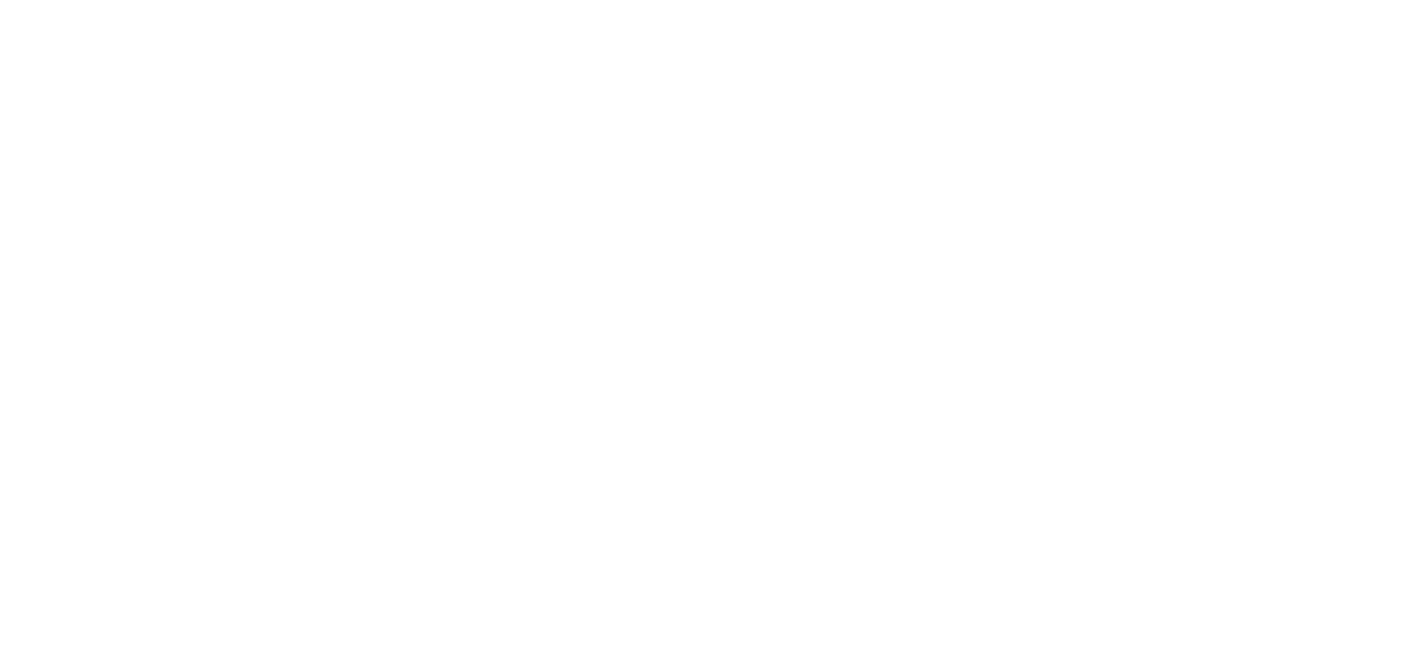 scroll, scrollTop: 0, scrollLeft: 0, axis: both 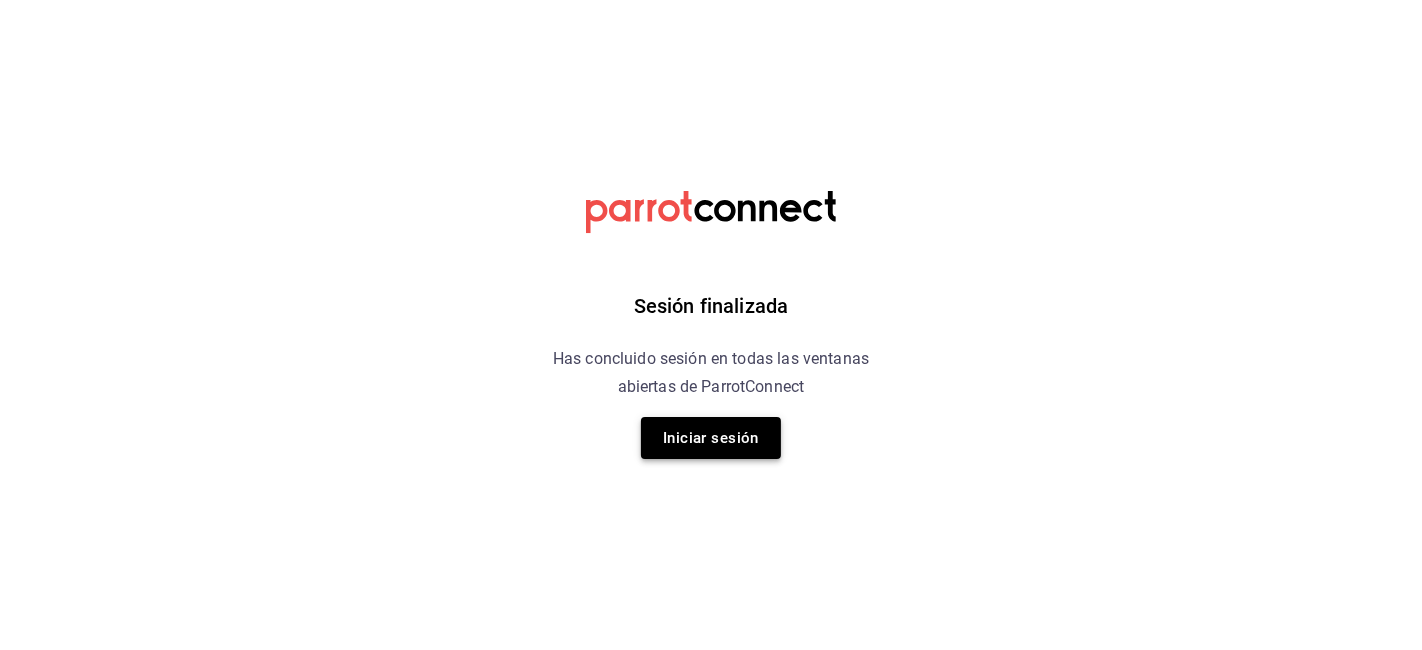 click on "Iniciar sesión" at bounding box center (711, 438) 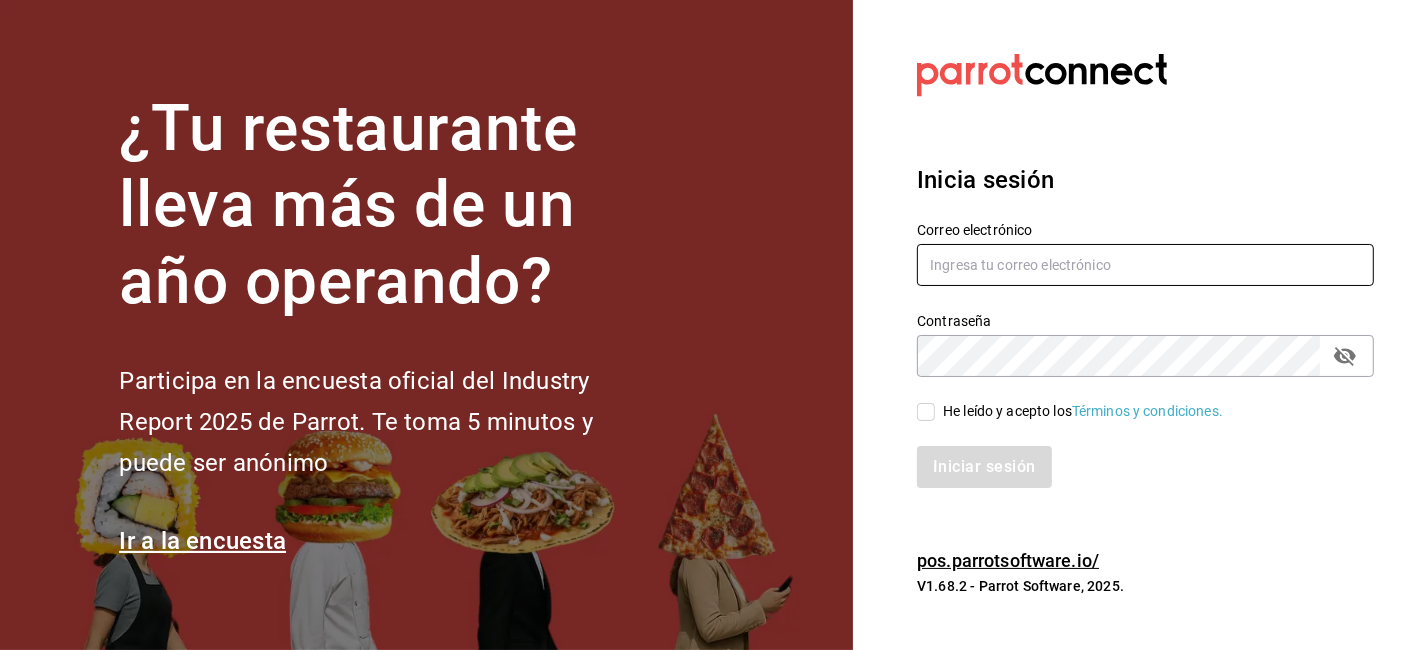 click at bounding box center (1145, 265) 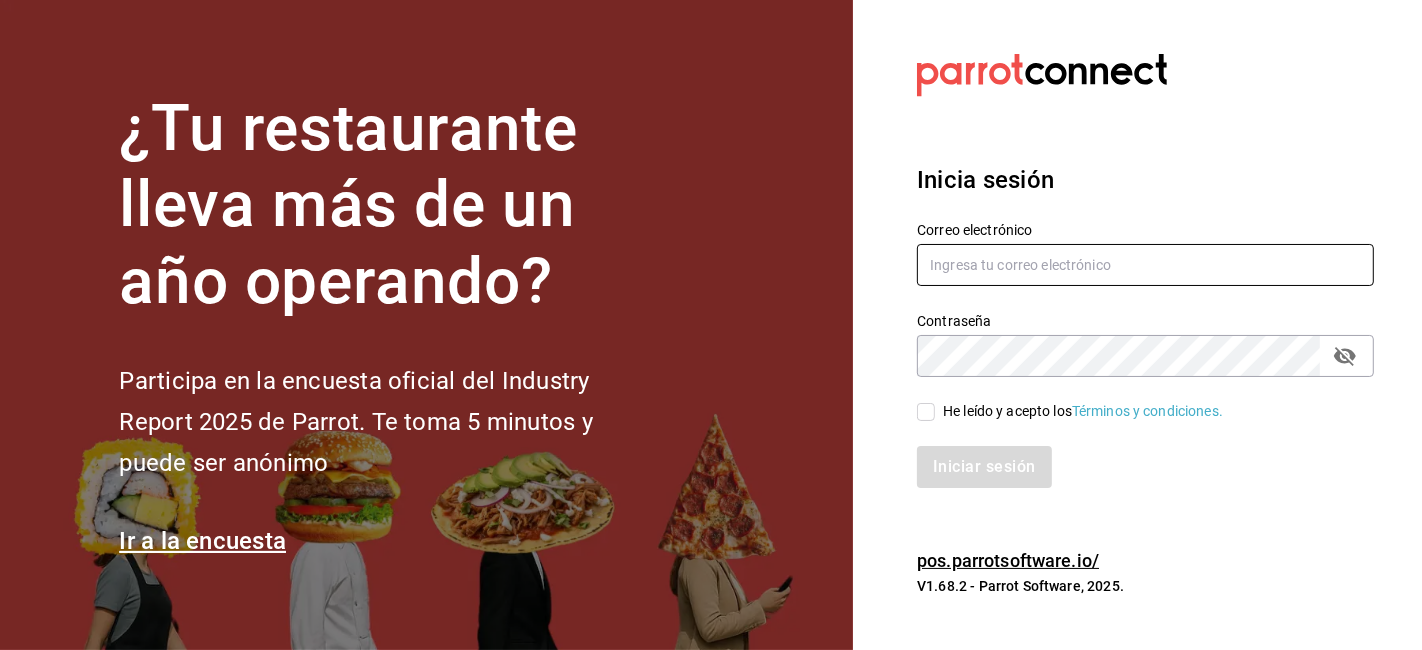 click at bounding box center (1145, 265) 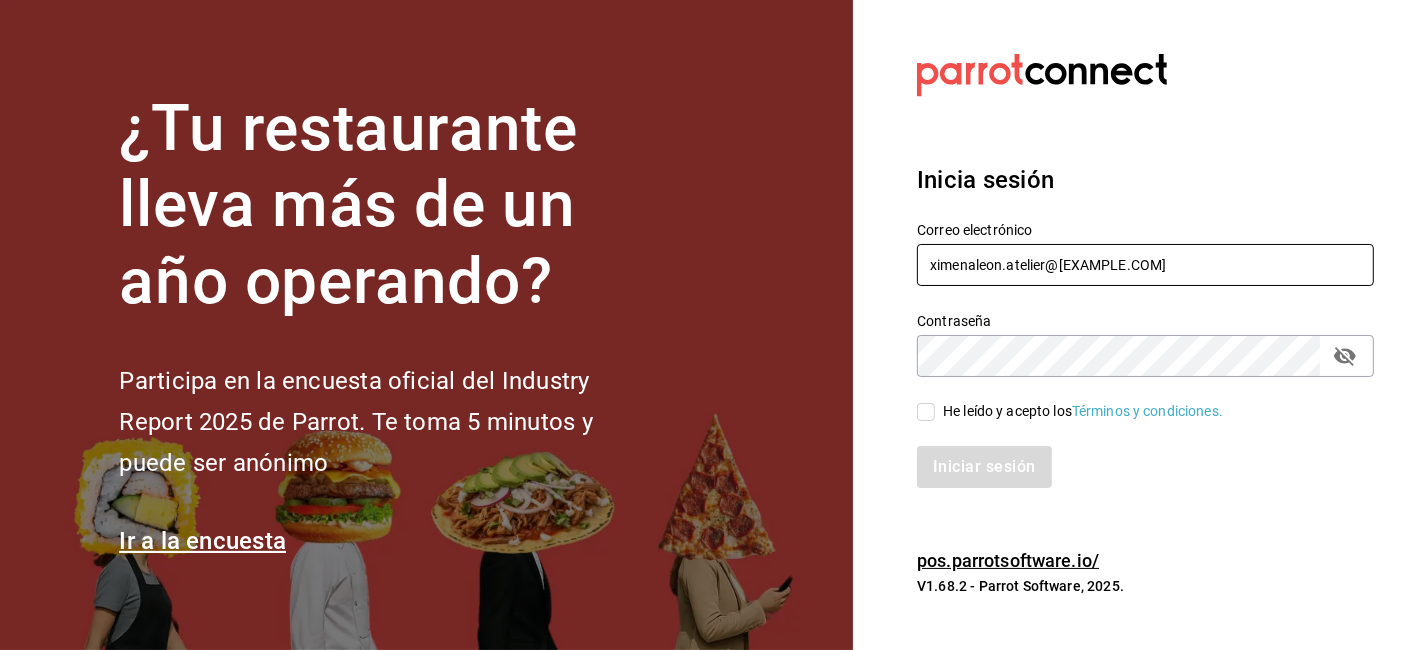 type on "ximenaleon.atelier@gmail.com" 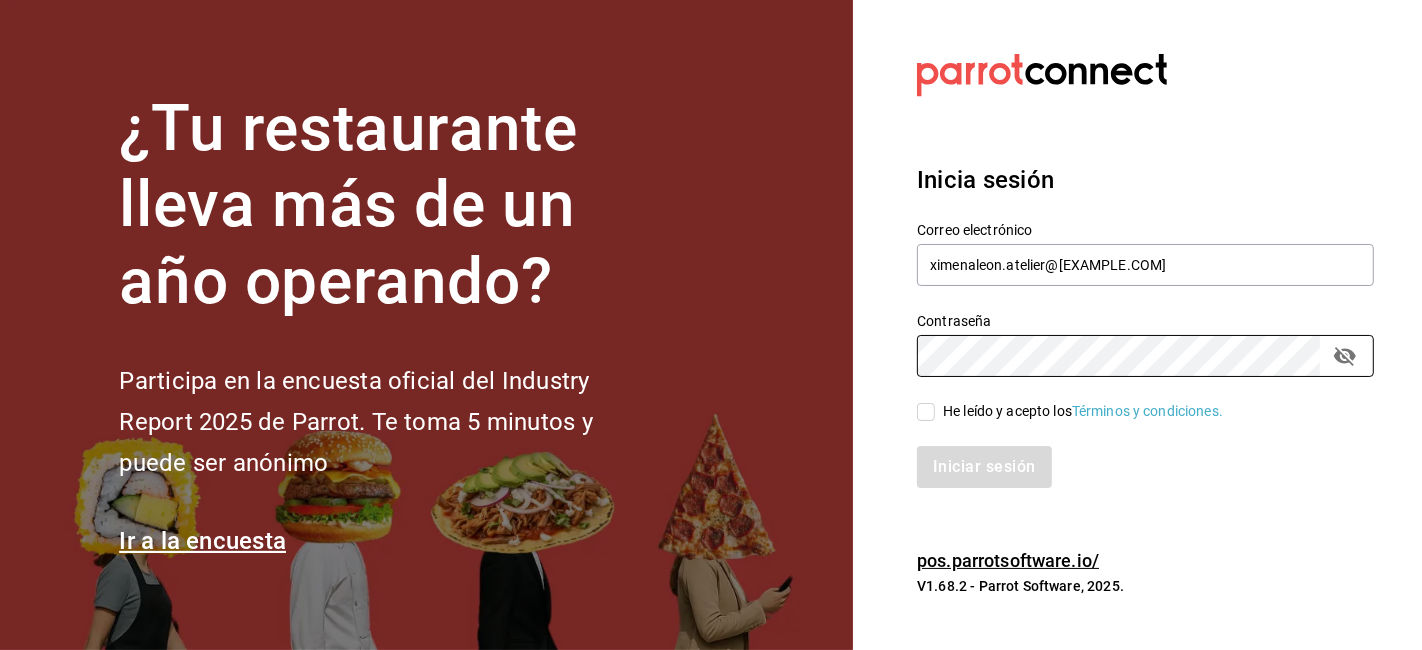 click on "He leído y acepto los  Términos y condiciones." at bounding box center (1079, 411) 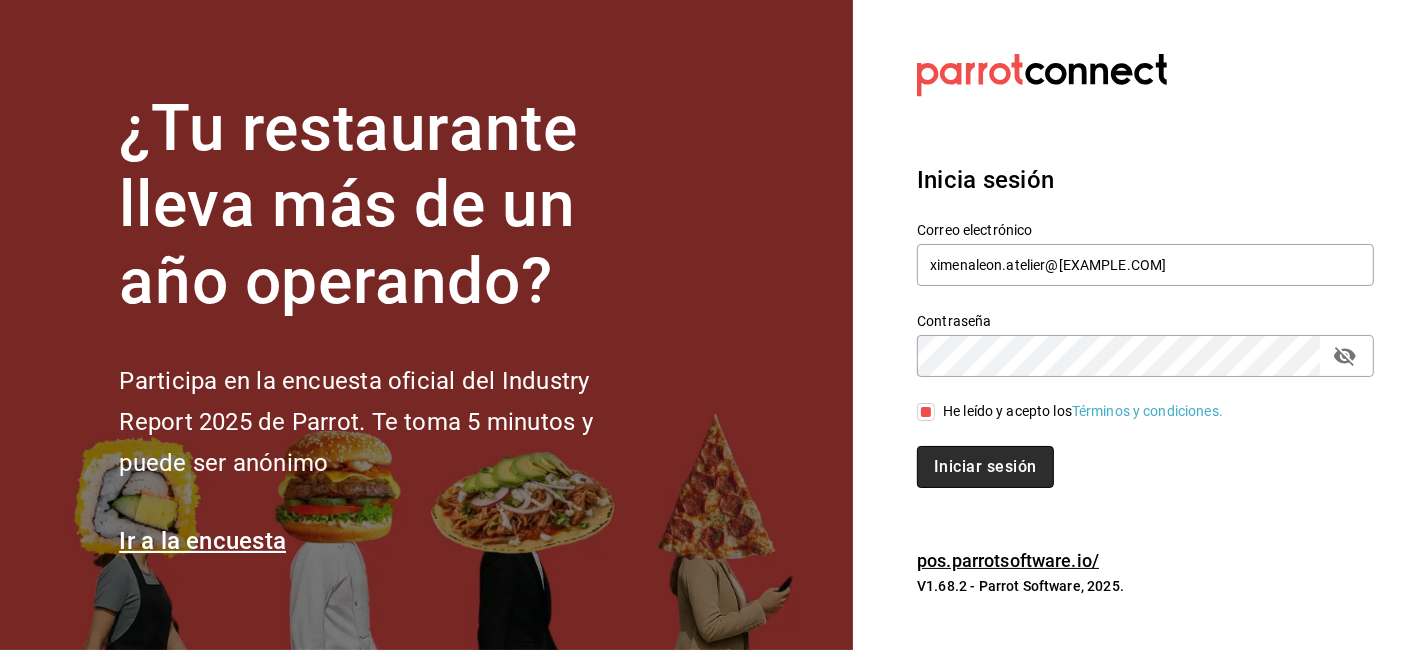 click on "Iniciar sesión" at bounding box center [985, 467] 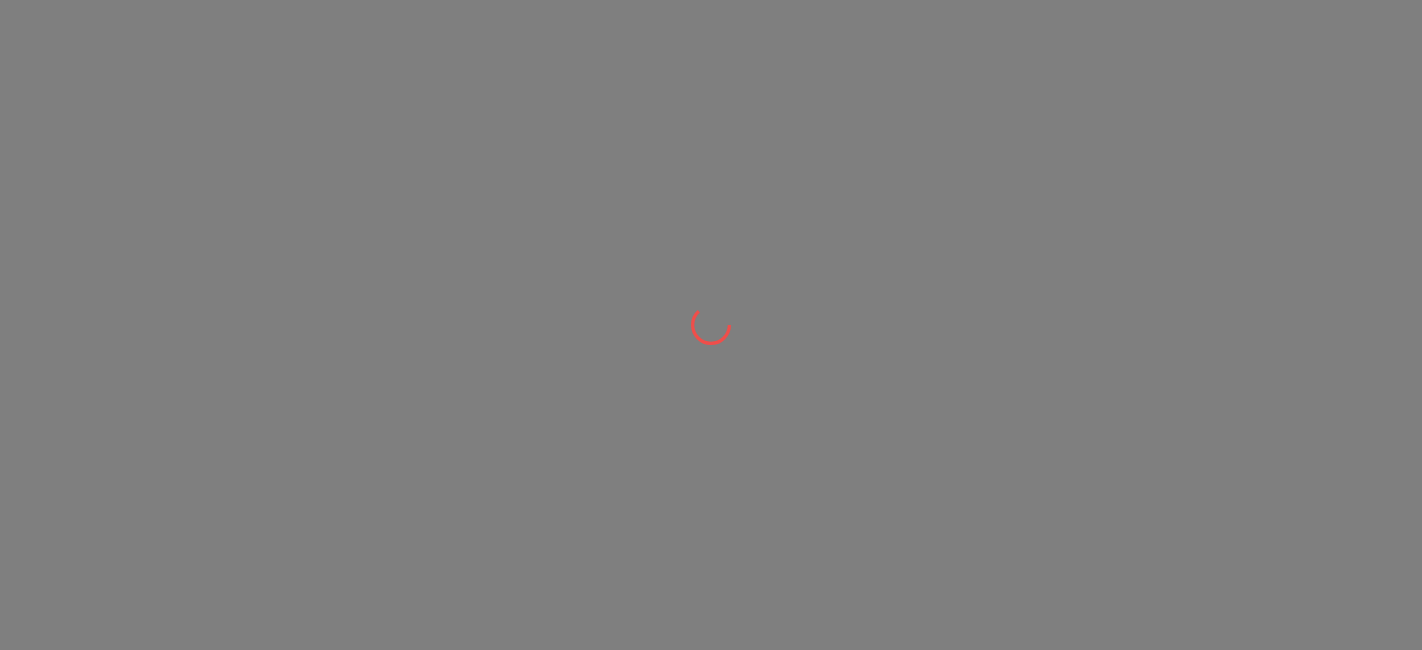 scroll, scrollTop: 0, scrollLeft: 0, axis: both 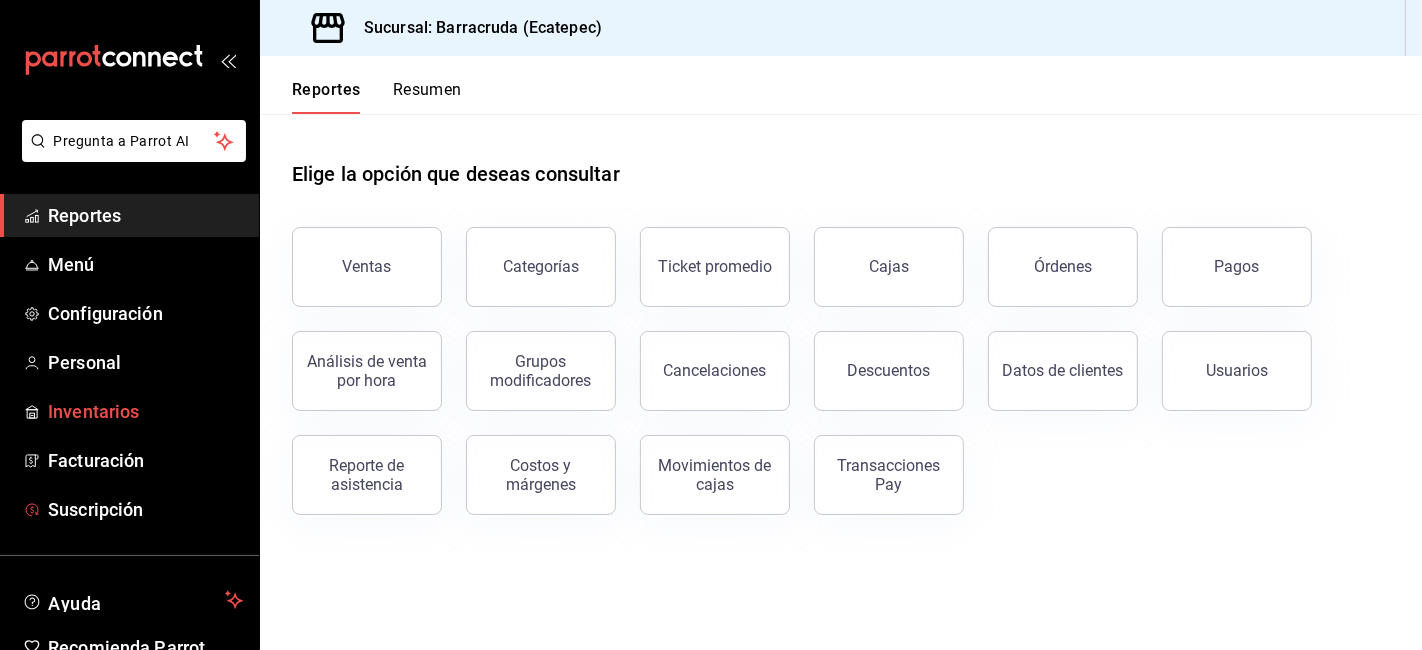 click on "Inventarios" at bounding box center [145, 411] 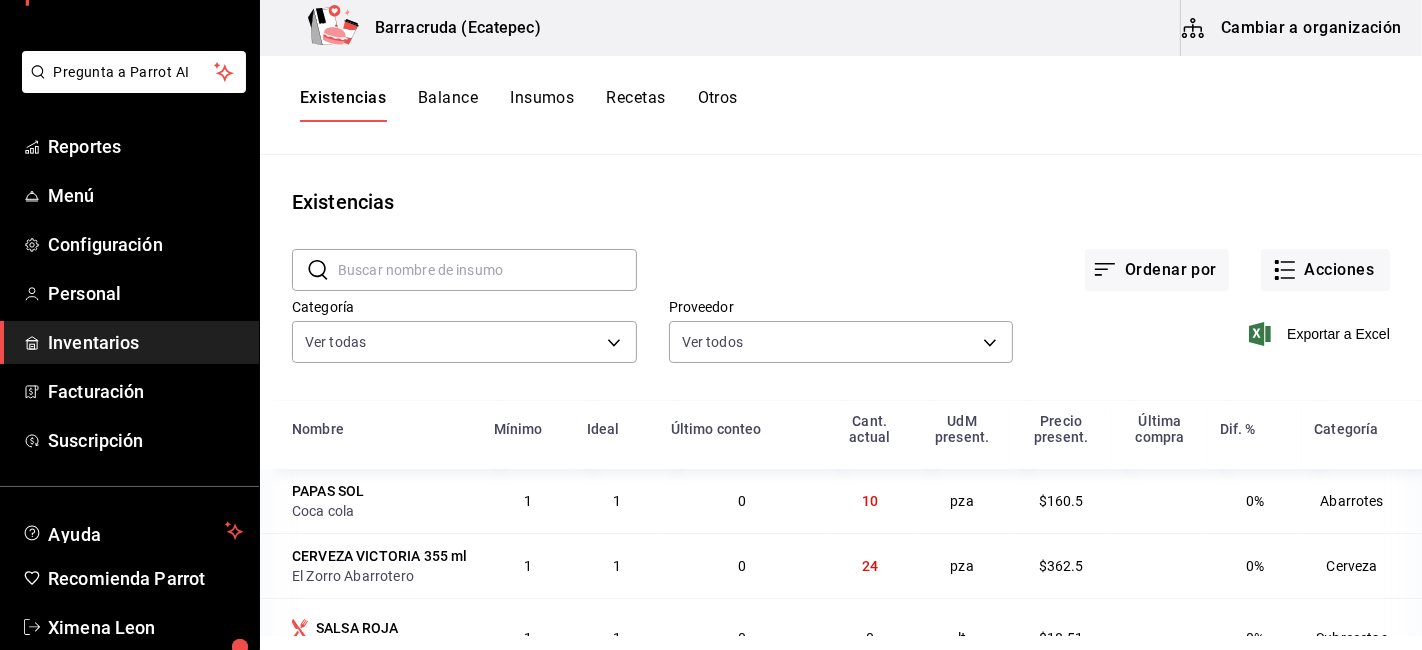 scroll, scrollTop: 103, scrollLeft: 0, axis: vertical 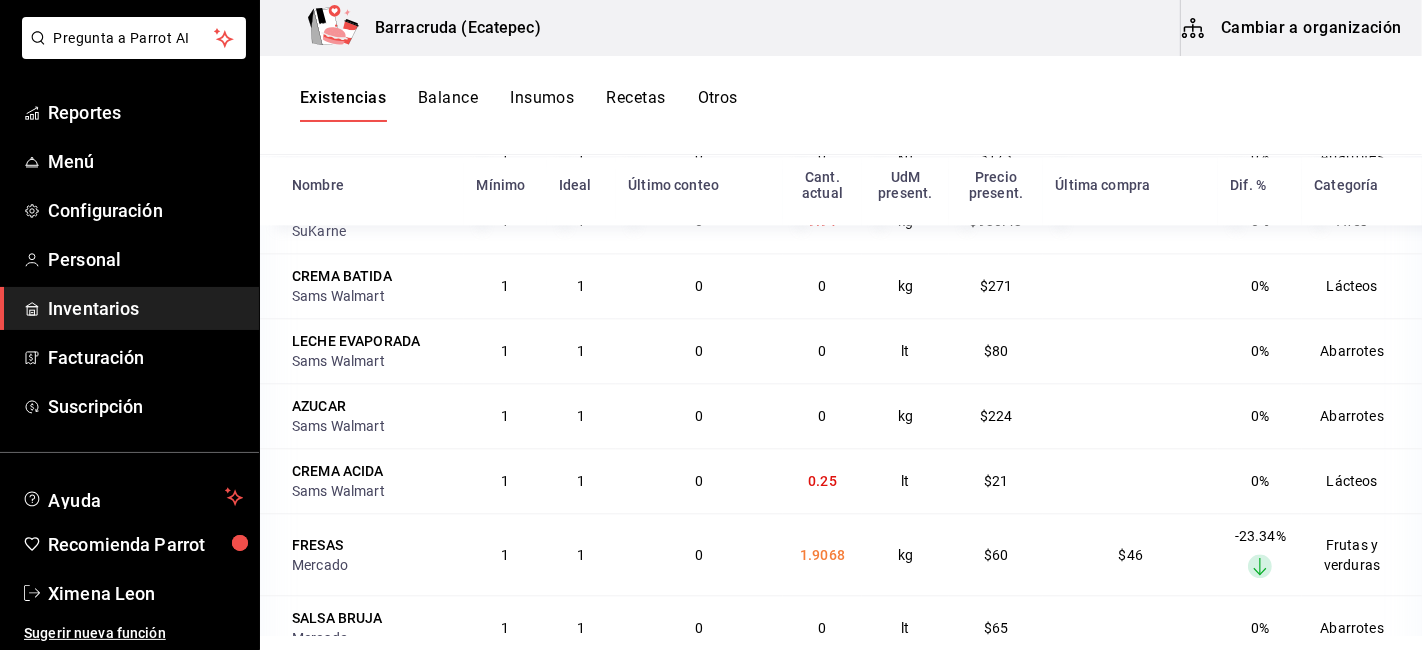 click on "Reportes   Menú   Configuración   Personal   Inventarios   Facturación   Suscripción" at bounding box center [129, 259] 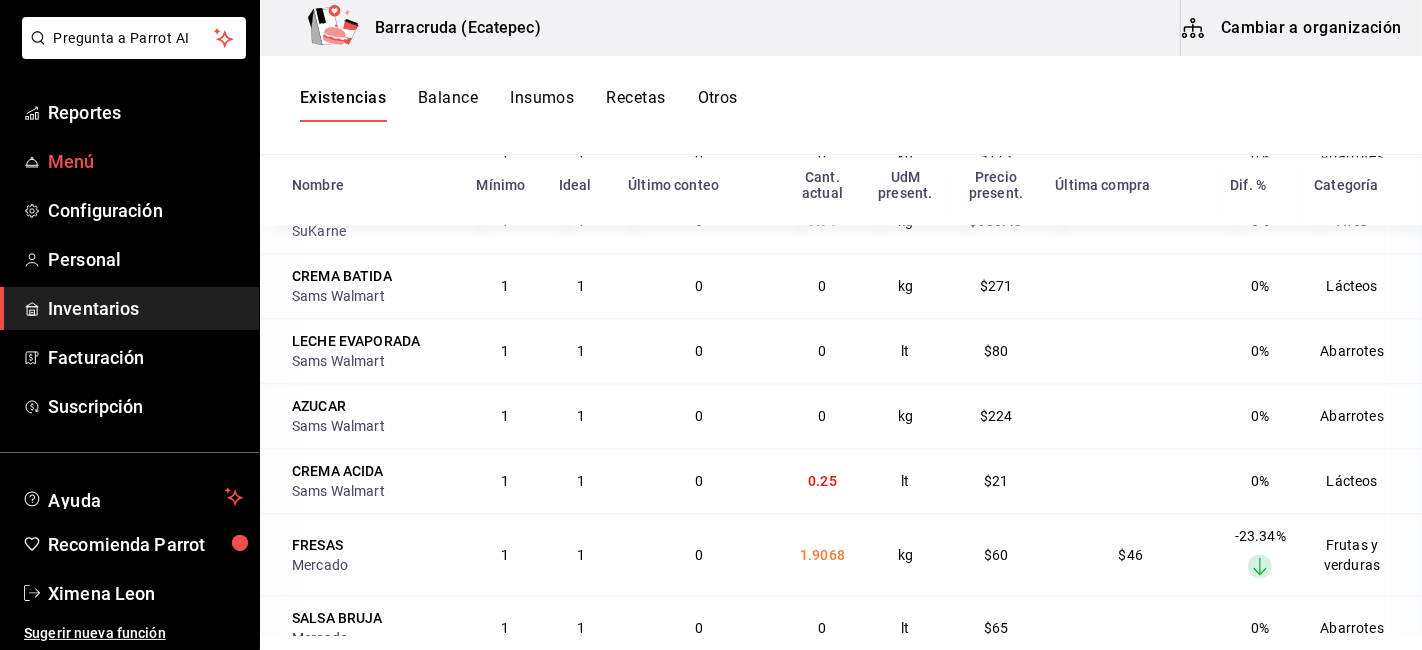 click on "Menú" at bounding box center (129, 161) 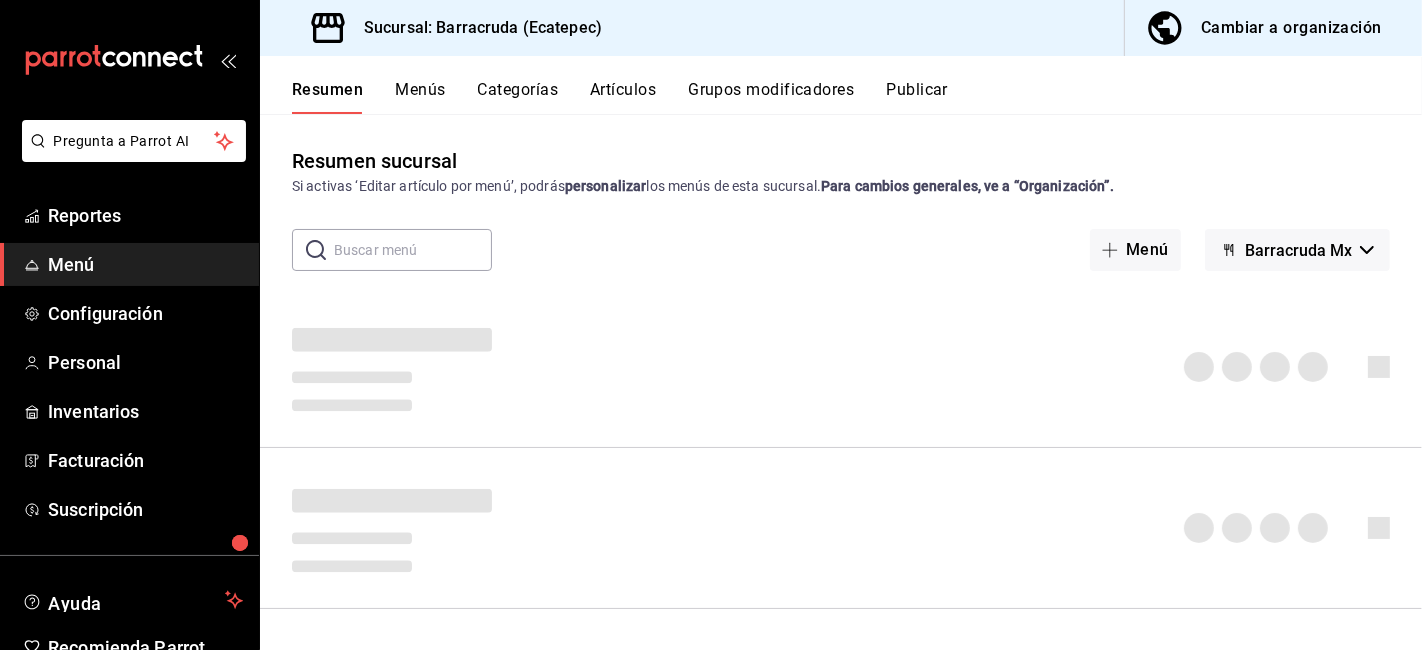 scroll, scrollTop: 103, scrollLeft: 0, axis: vertical 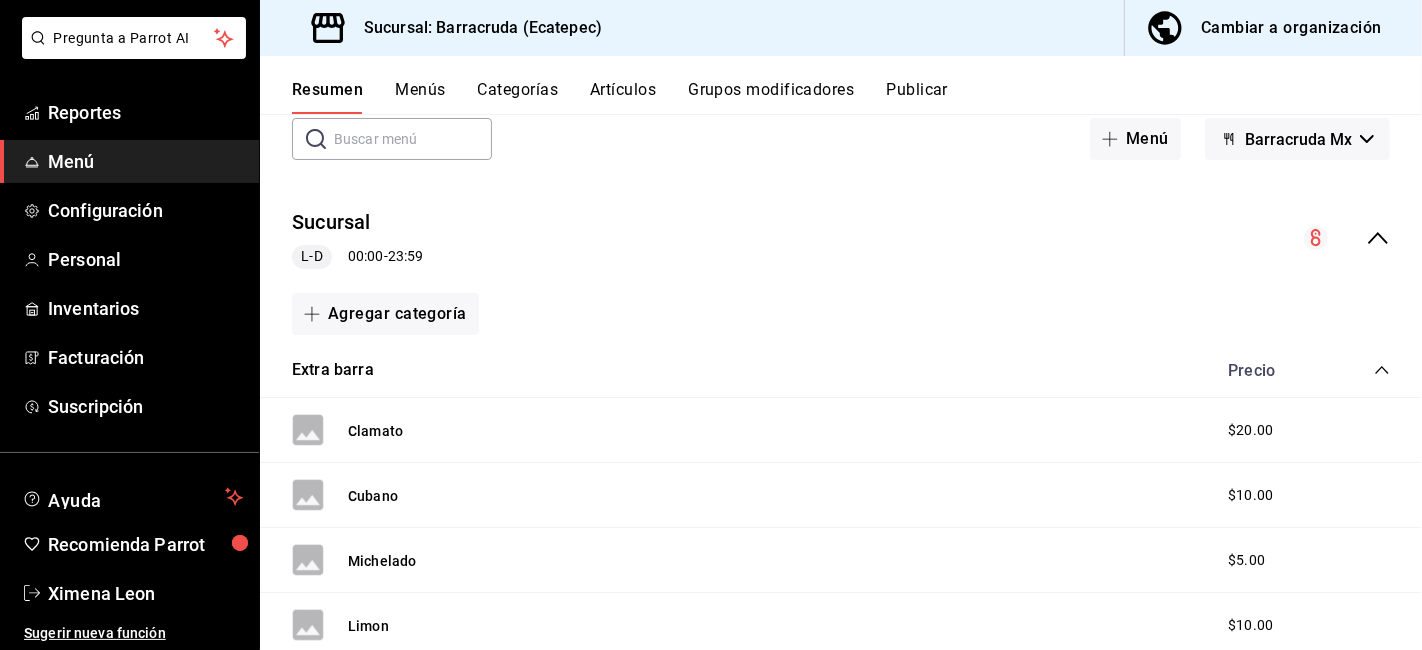 click on "Extra barra Precio" at bounding box center [841, 371] 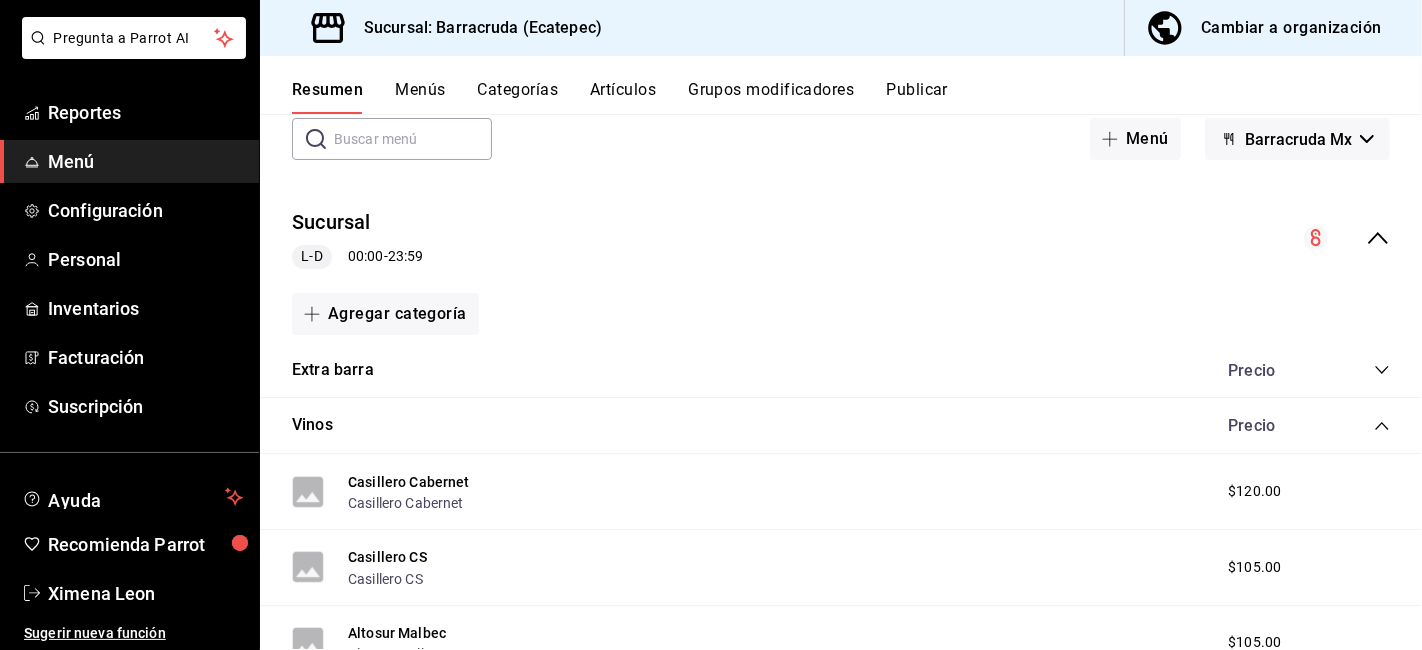 click 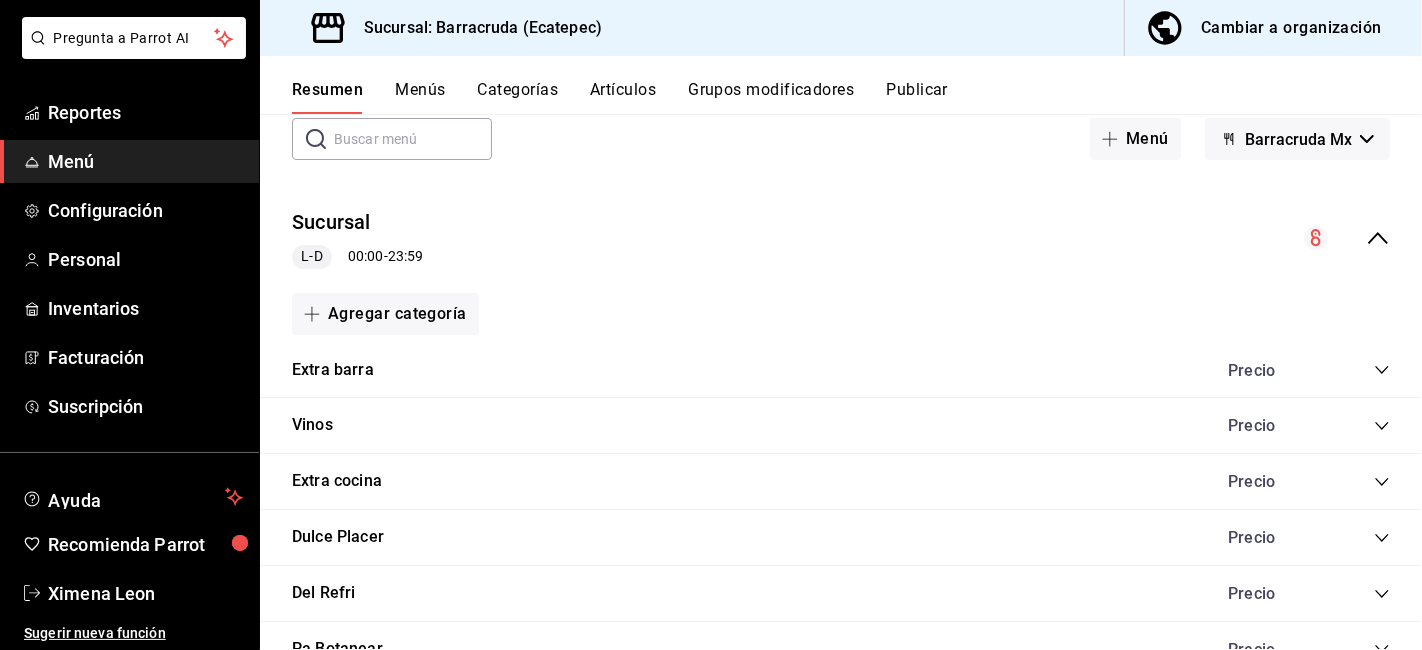 click on "Resumen Menús Categorías Artículos Grupos modificadores Publicar" at bounding box center (841, 85) 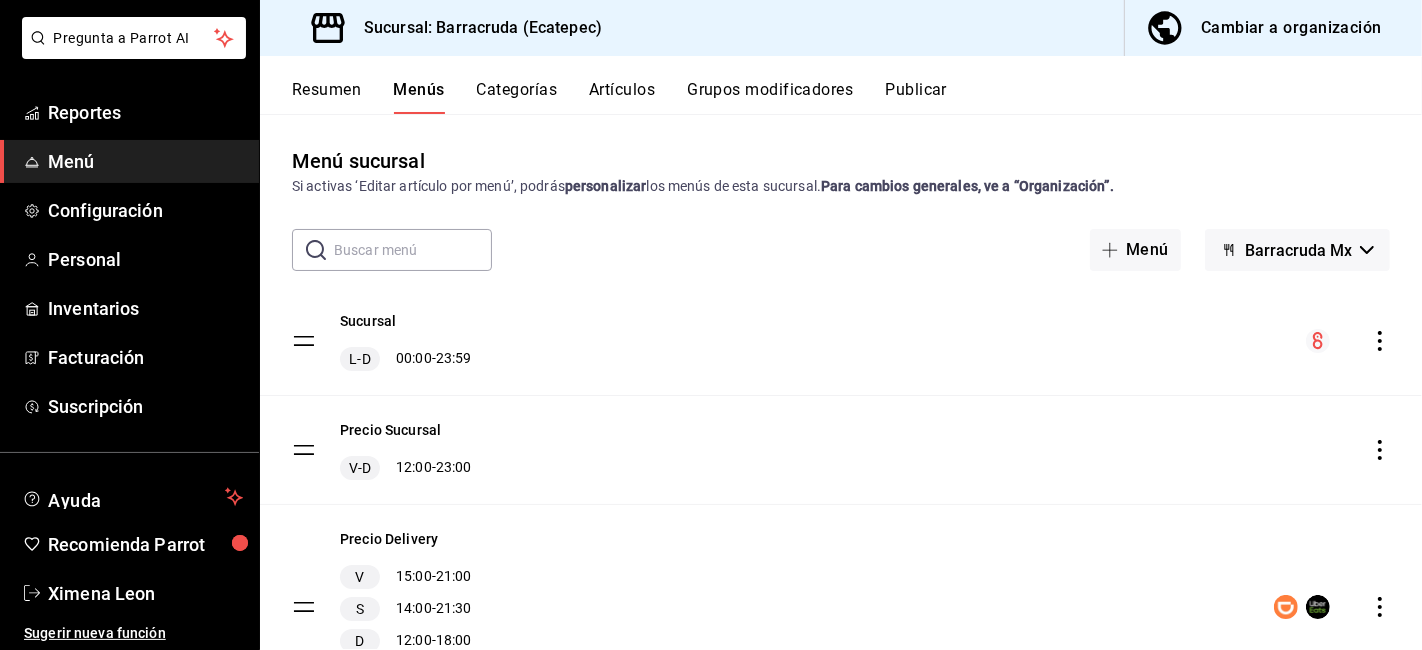click 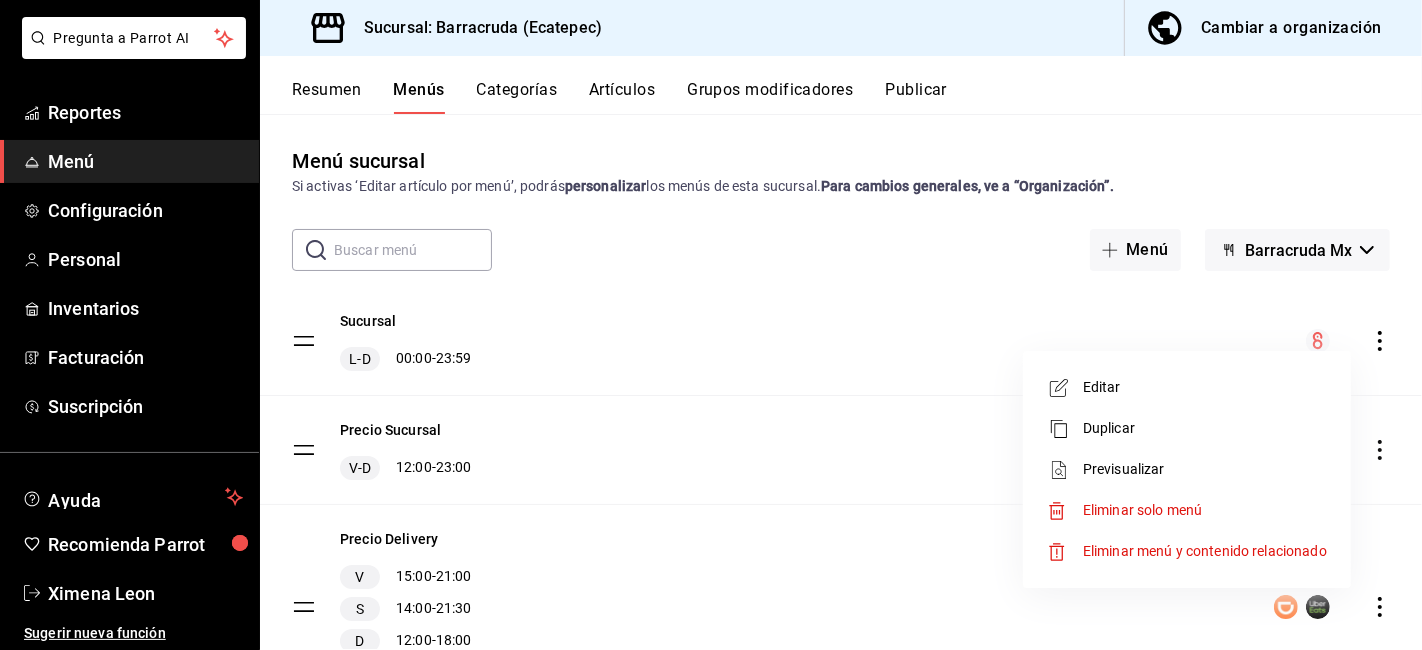 click on "Previsualizar" at bounding box center [1187, 469] 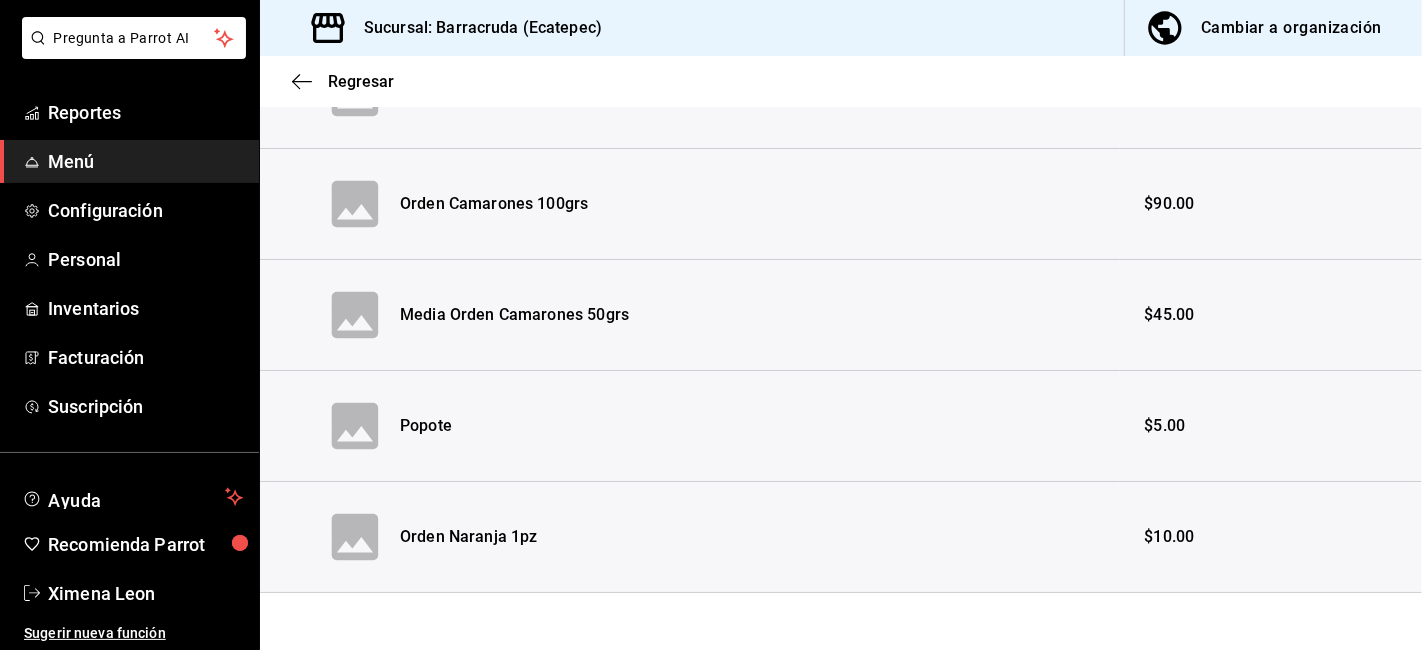 scroll, scrollTop: 1898, scrollLeft: 0, axis: vertical 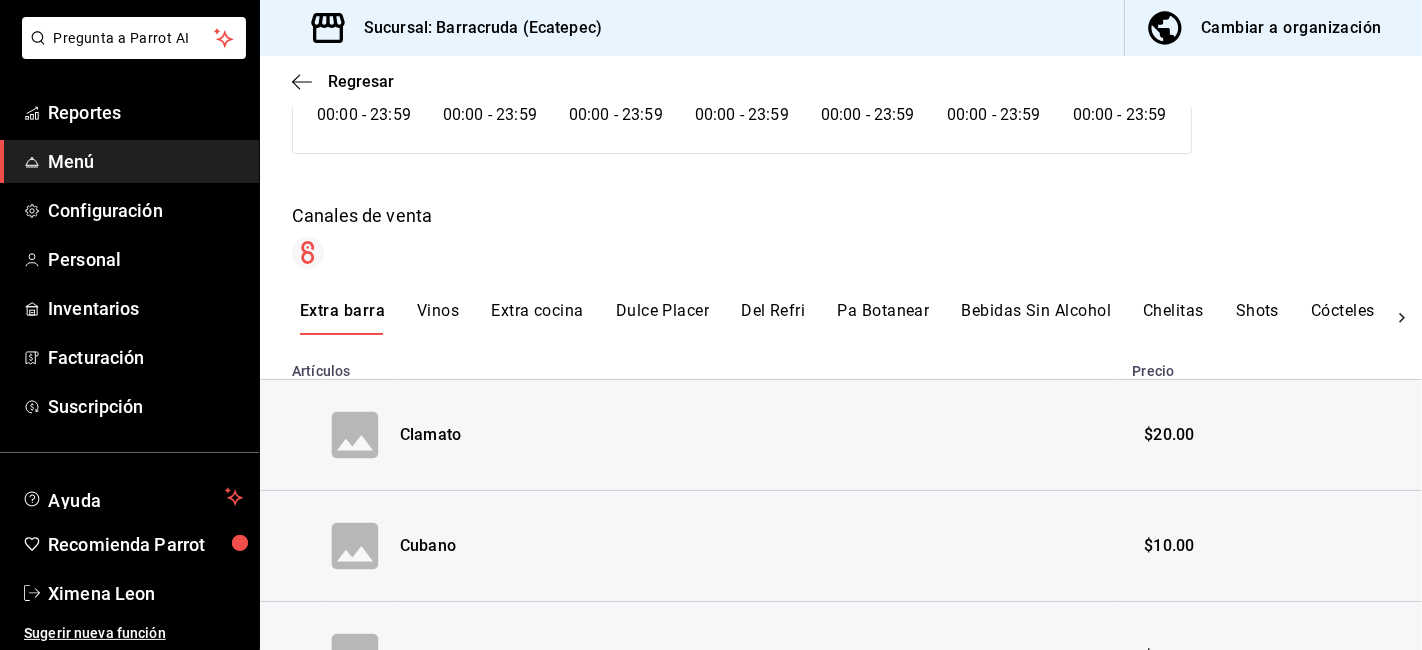 click on "Vinos" at bounding box center [438, 318] 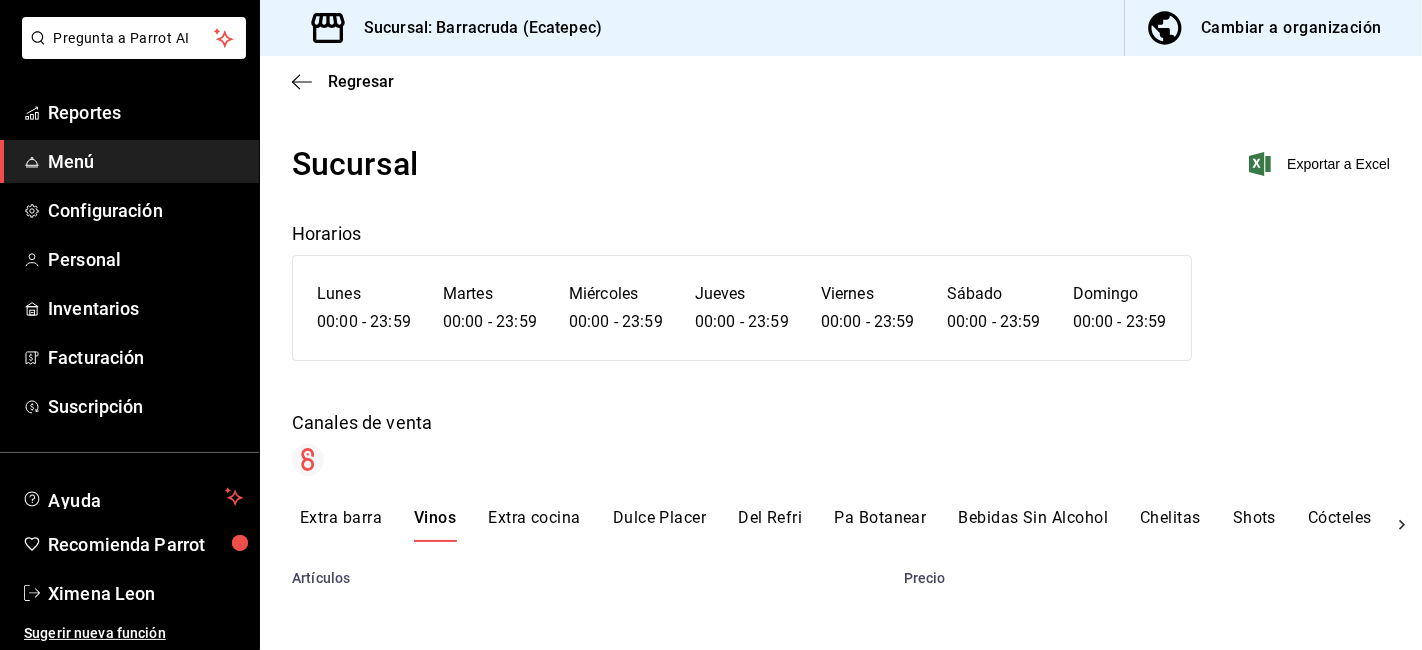scroll, scrollTop: 15, scrollLeft: 0, axis: vertical 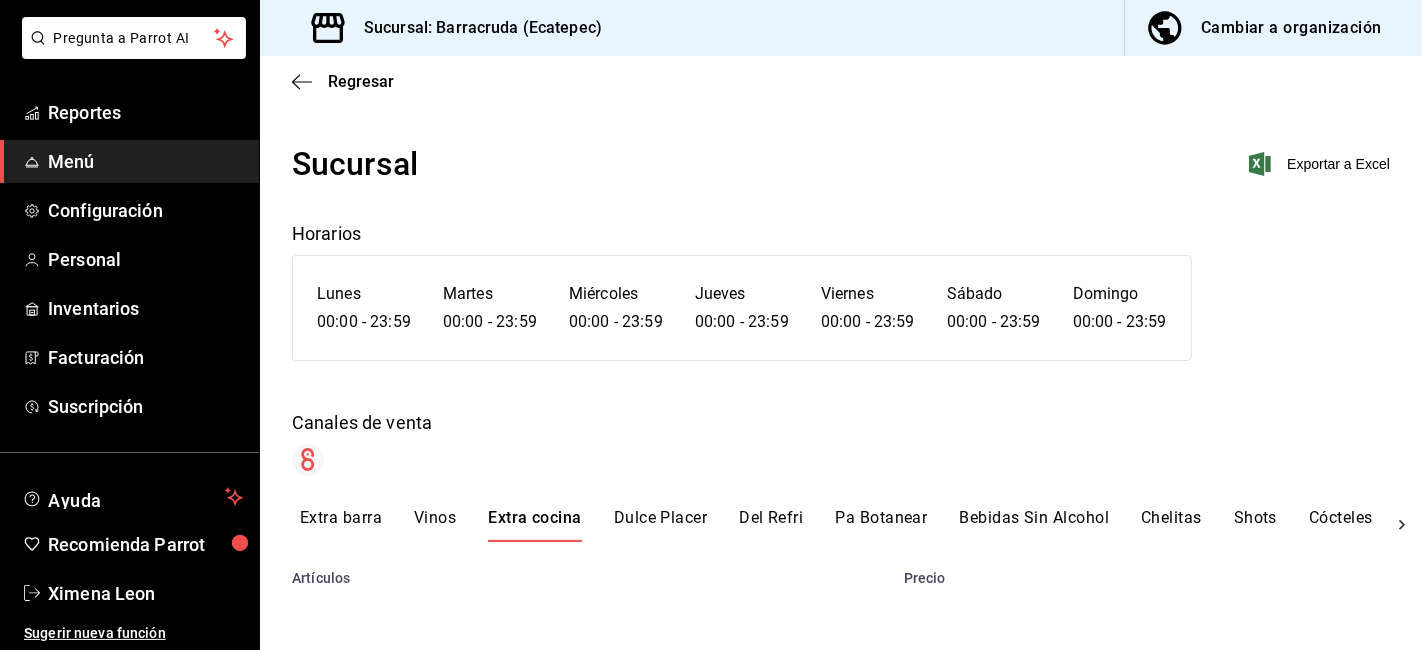 click on "Precio" at bounding box center [1157, 572] 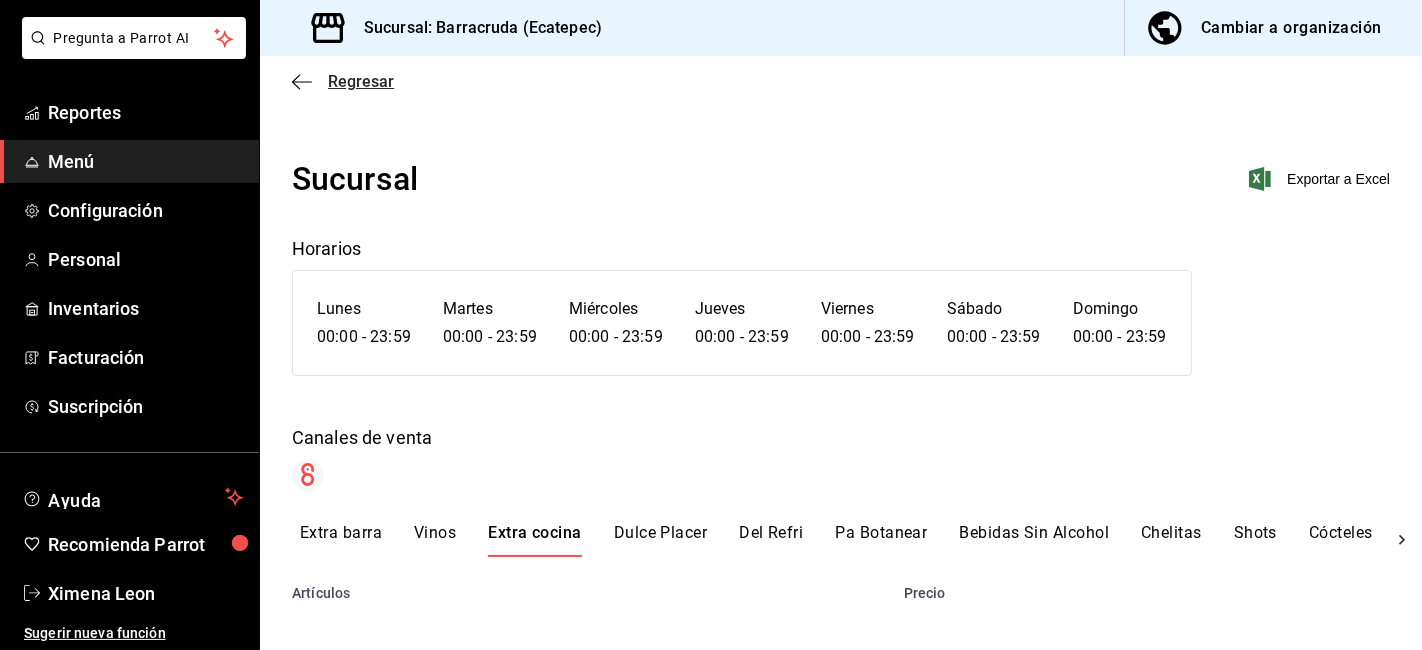 click 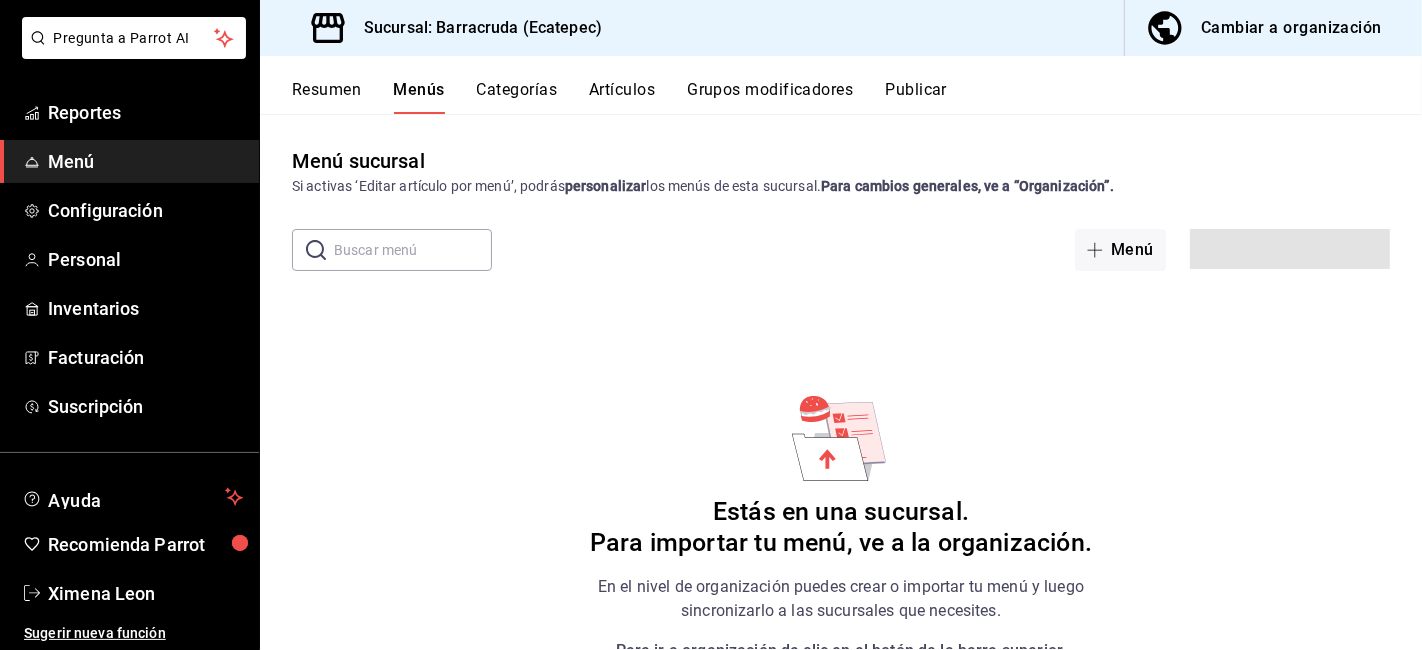 scroll, scrollTop: 37, scrollLeft: 0, axis: vertical 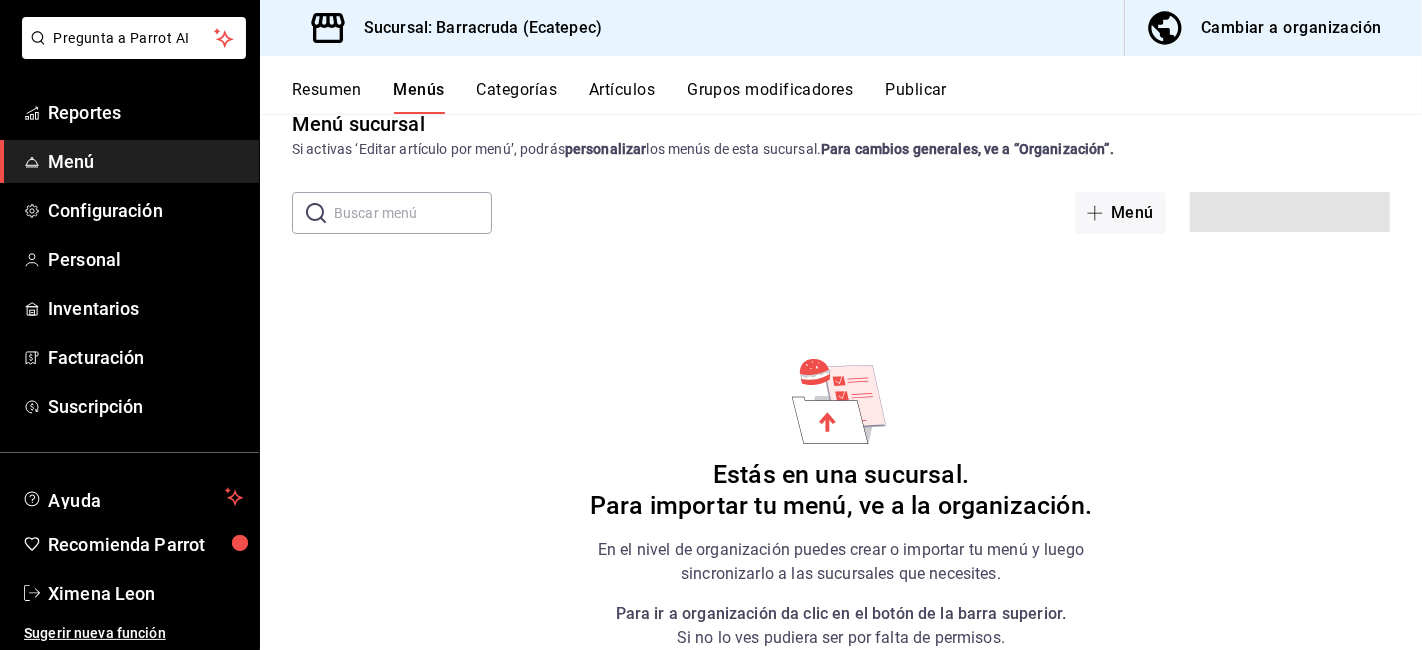 click on "Cambiar a organización" at bounding box center (1291, 28) 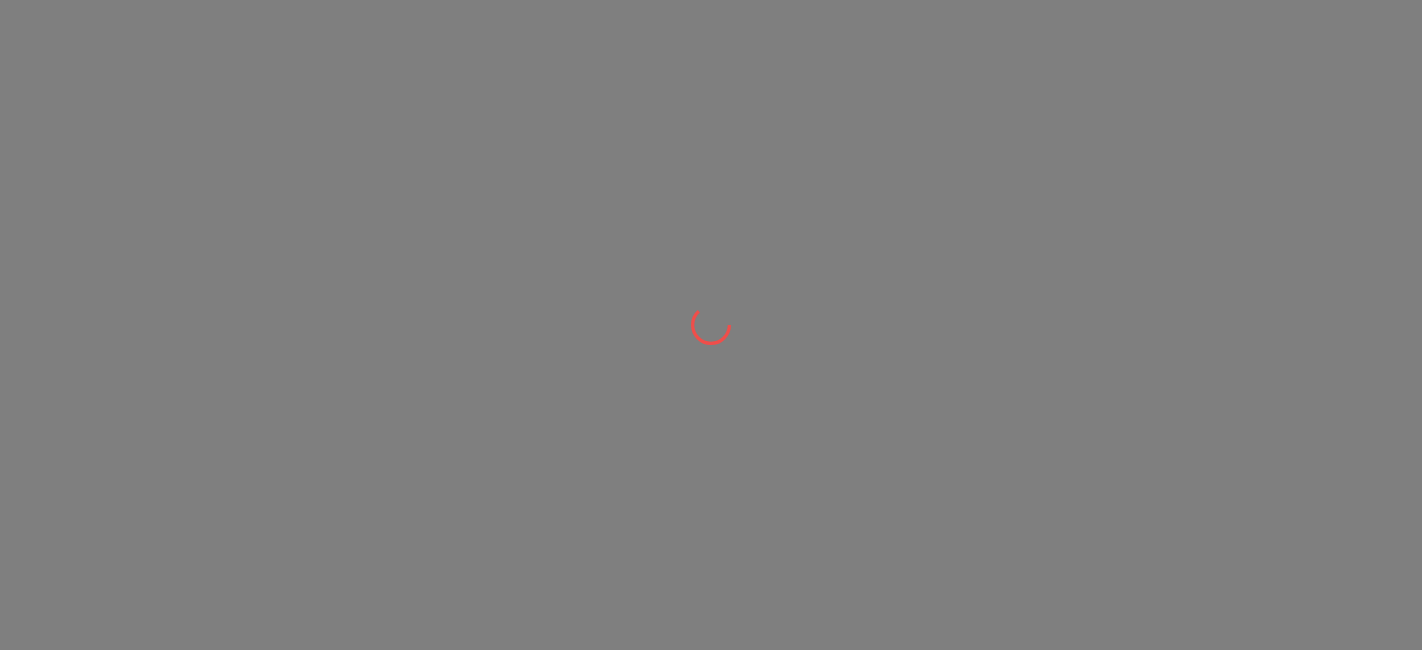 scroll, scrollTop: 0, scrollLeft: 0, axis: both 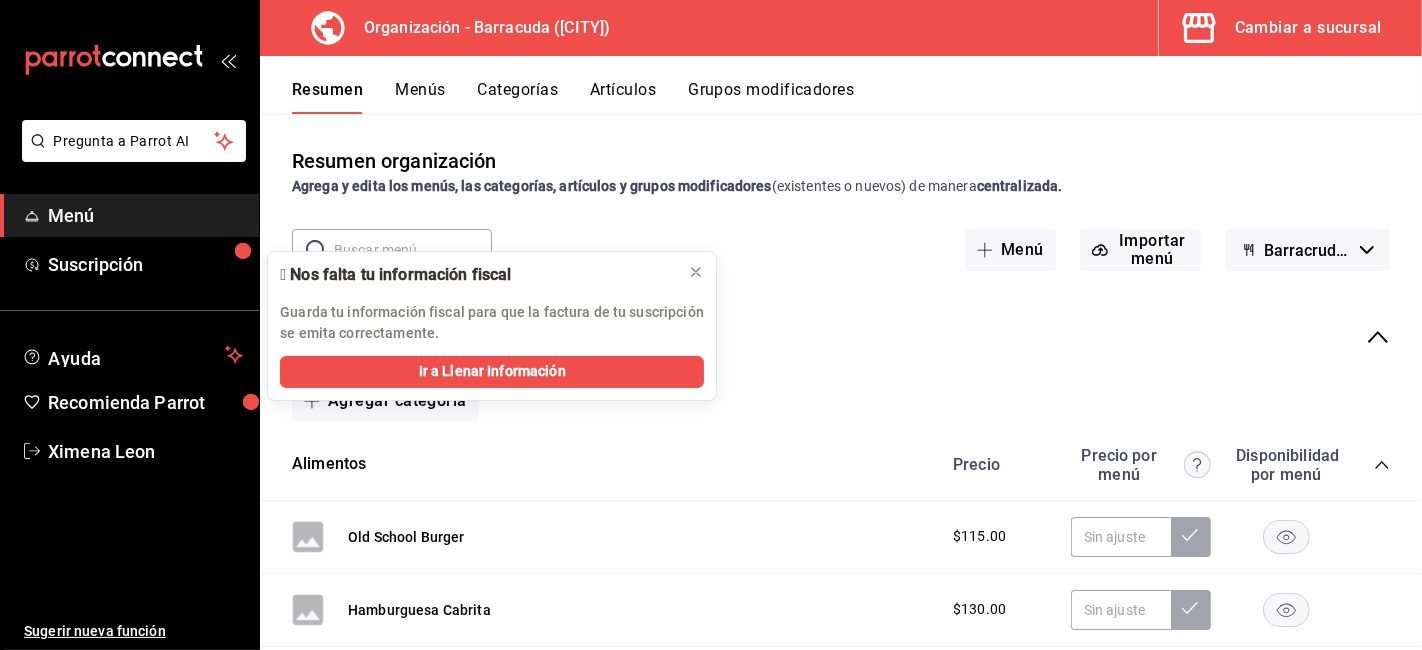 click on "Cambiar a sucursal" at bounding box center [1282, 28] 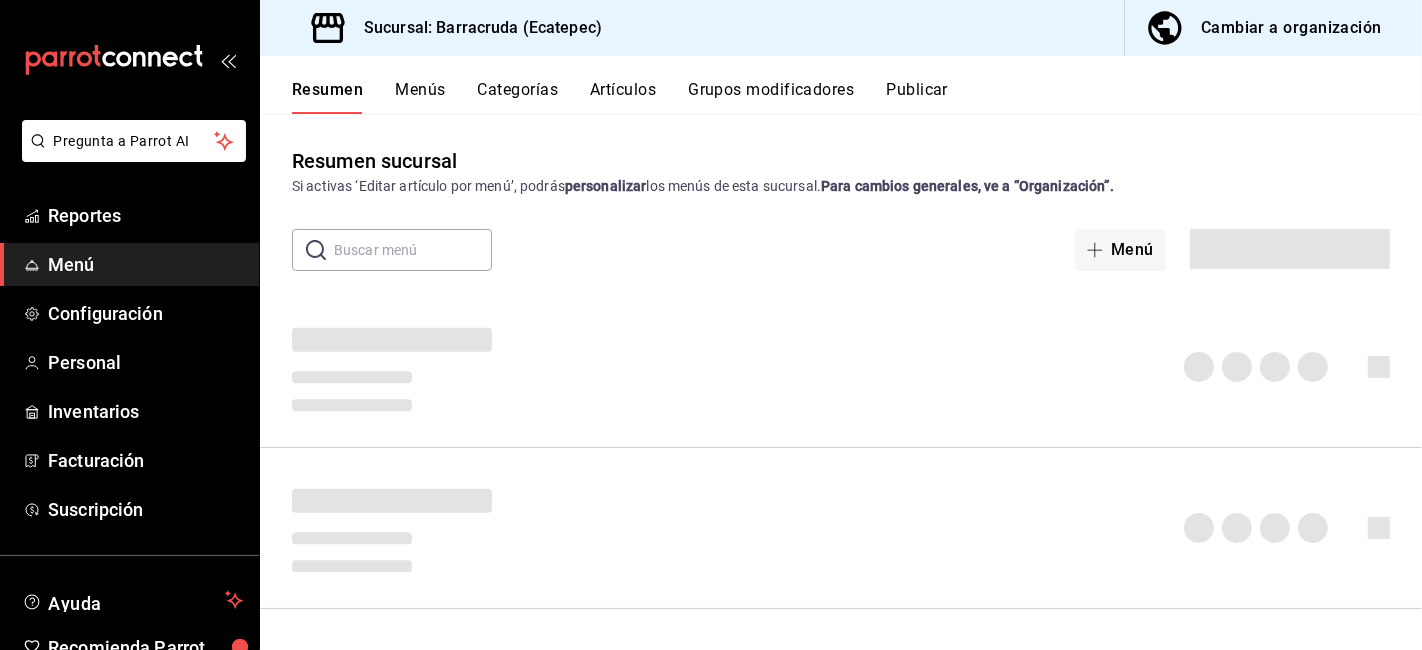 click on "Inventarios" at bounding box center [129, 411] 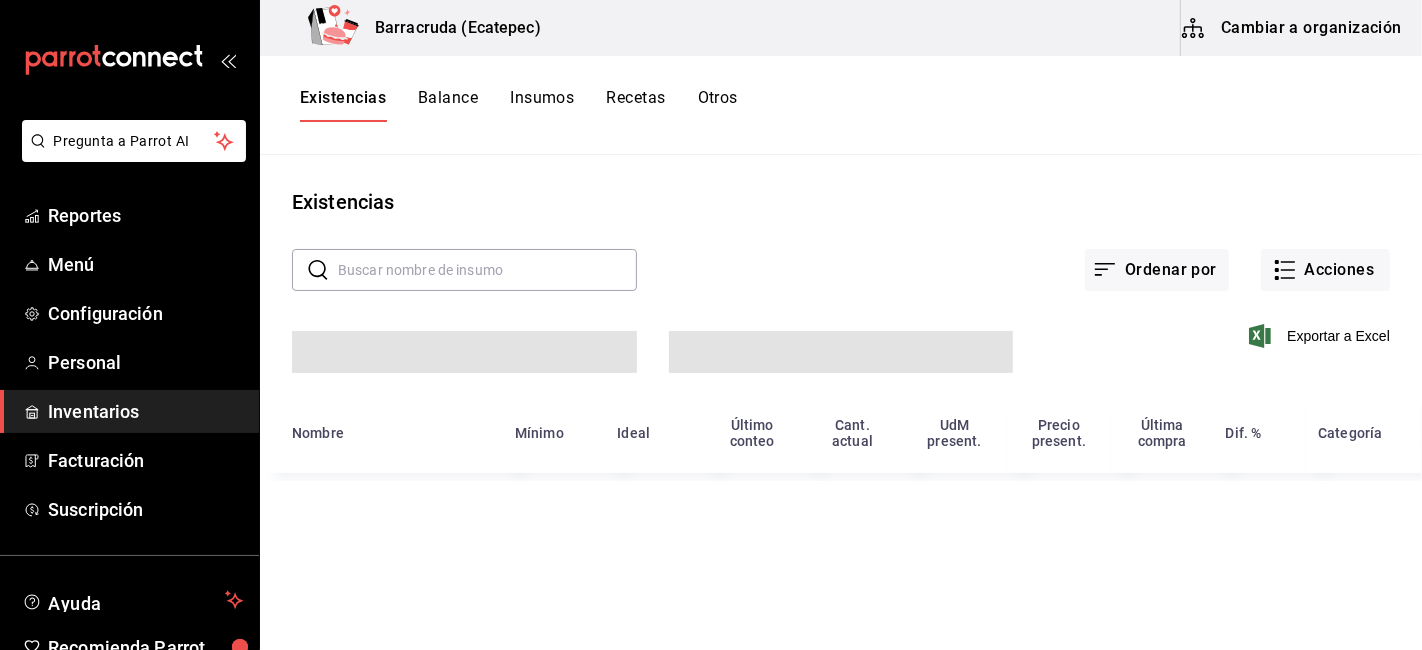 click on "Insumos" at bounding box center (542, 105) 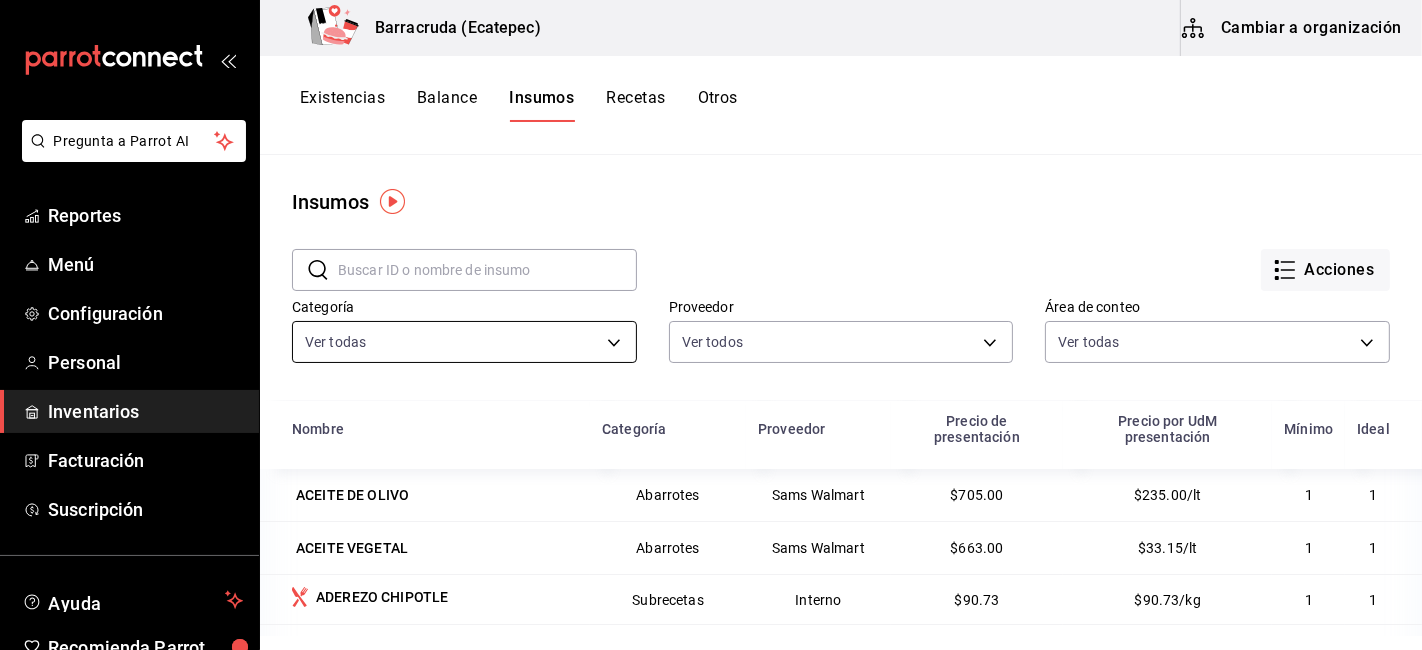 click on "Pregunta a Parrot AI Reportes   Menú   Configuración   Personal   Inventarios   Facturación   Suscripción   Ayuda Recomienda Parrot   Ximena Leon   Sugerir nueva función   Barracruda (Ecatepec) Cambiar a organización Existencias Balance Insumos Recetas Otros Insumos ​ ​ Acciones Categoría Ver todas 59bbcc72-bf19-4f01-9666-672037bcb59c,4f974d3d-b783-4414-b92b-a0ce6883350f,3e03db72-e4e5-4820-837b-9de3bf2538e3,c289887a-b57a-41e4-96cc-cb5520e052fc,6649d447-73b1-4628-8a39-6b1c1b9304c1,72f5a277-55e1-4219-a895-35af2955d58f,e833f313-72ae-40ca-8d19-2a9d12ff8376,2e075210-f752-42fe-8686-07a7ca682f98,0bae69ab-c7b9-471a-920f-6995a57761b5,898a8b3d-4c29-4d12-be15-ef18ee0b9793,2ef9e13a-c193-456c-a476-9e3c50113b61,4d49c914-a073-4280-9bf8-c3e3a6db3510,05107bdd-4aa3-4396-ac86-8879d31bb54f,8761b791-c4da-44ad-bcdb-86fed88fec58,a70e2707-b3cc-4895-b997-b322fcf17c76,36564a8c-fe4b-4058-969d-73641ddb2e7d,26a09e55-e52f-450c-abc9-5779b2db68e3,4f491880-ceaf-4fa4-8814-5b3bf3e59926 Proveedor Ver todos Área de conteo Ver todas 1" at bounding box center [711, 318] 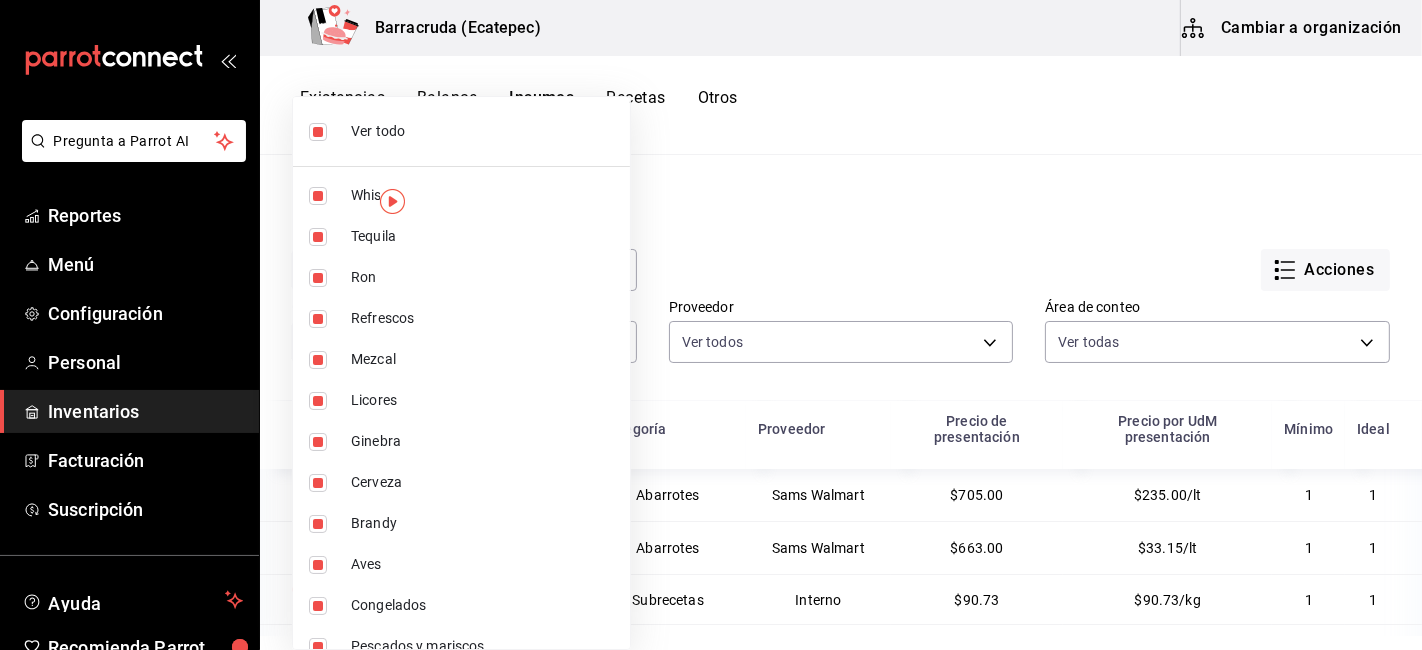 click at bounding box center [711, 325] 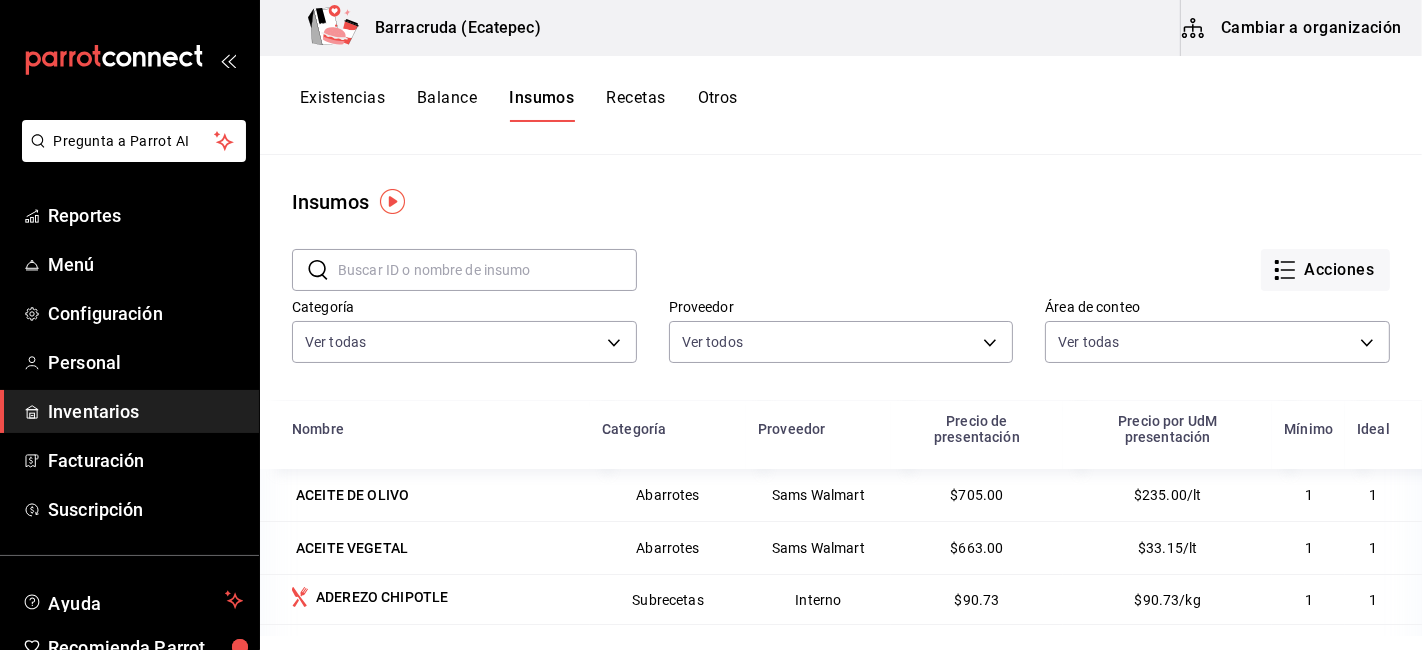 click at bounding box center [487, 270] 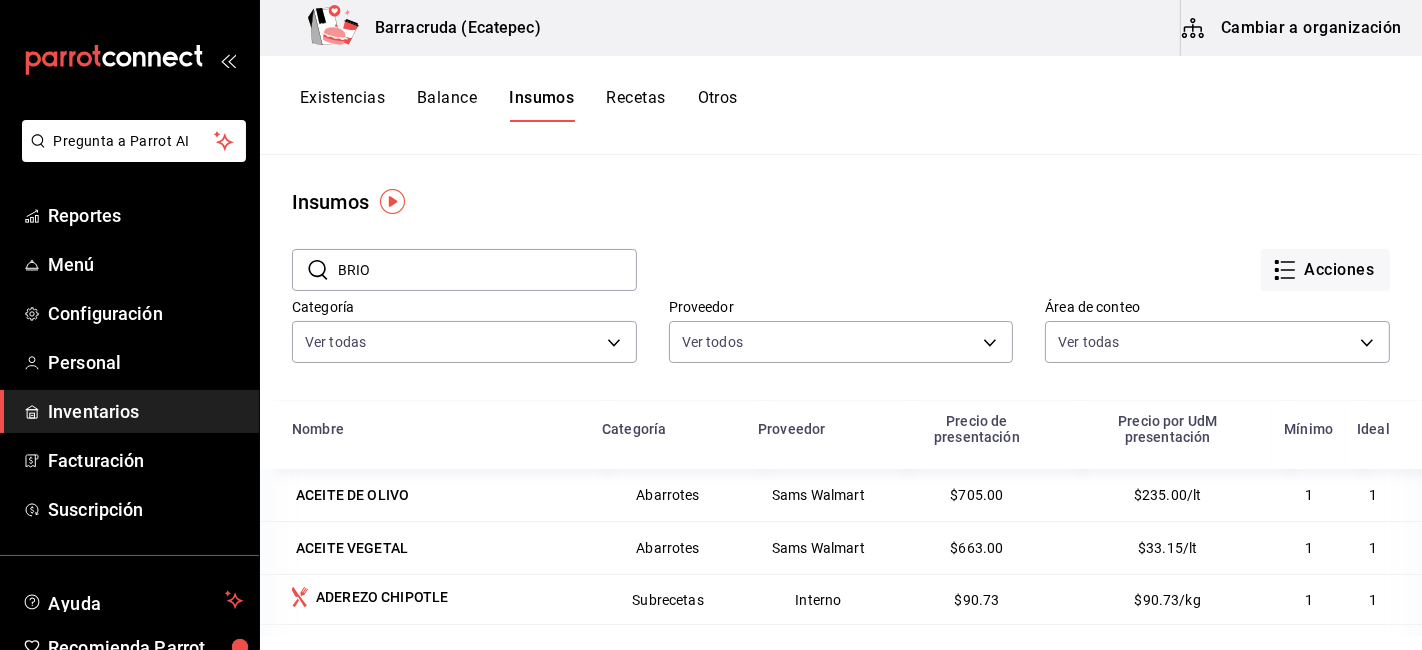 type on "BRIO" 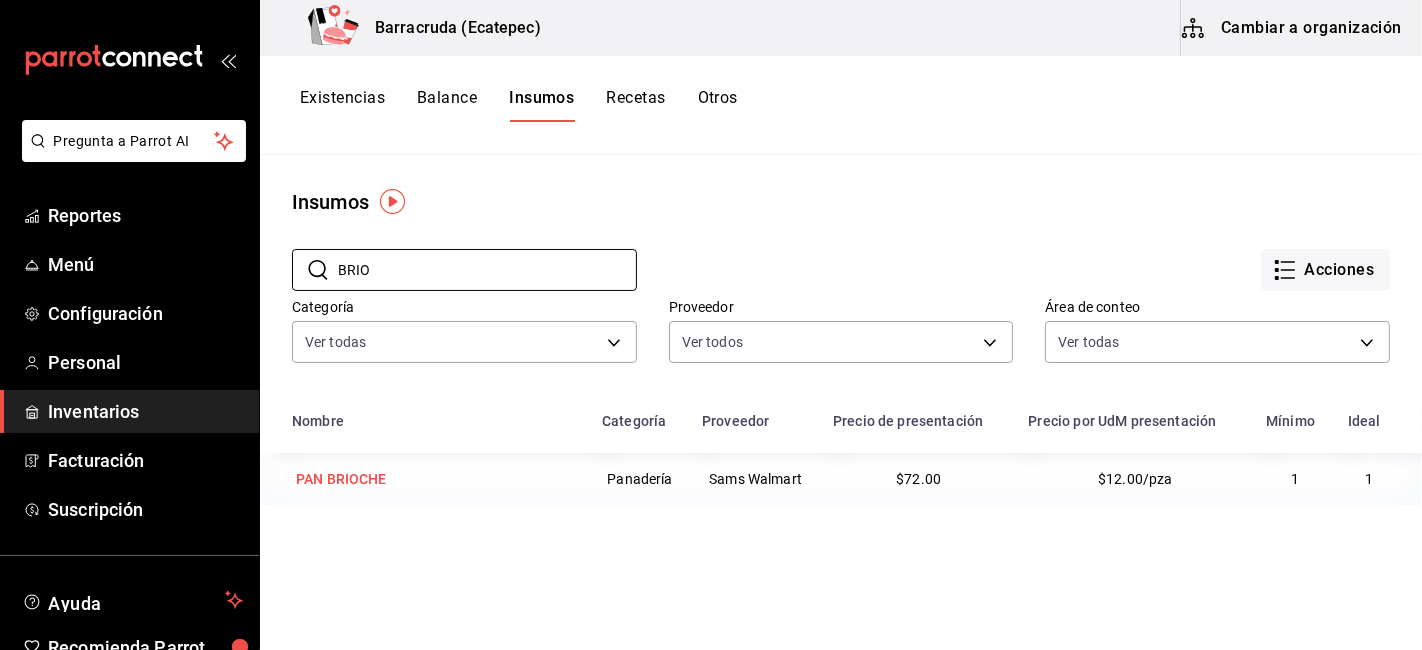 click on "PAN BRIOCHE" at bounding box center [341, 479] 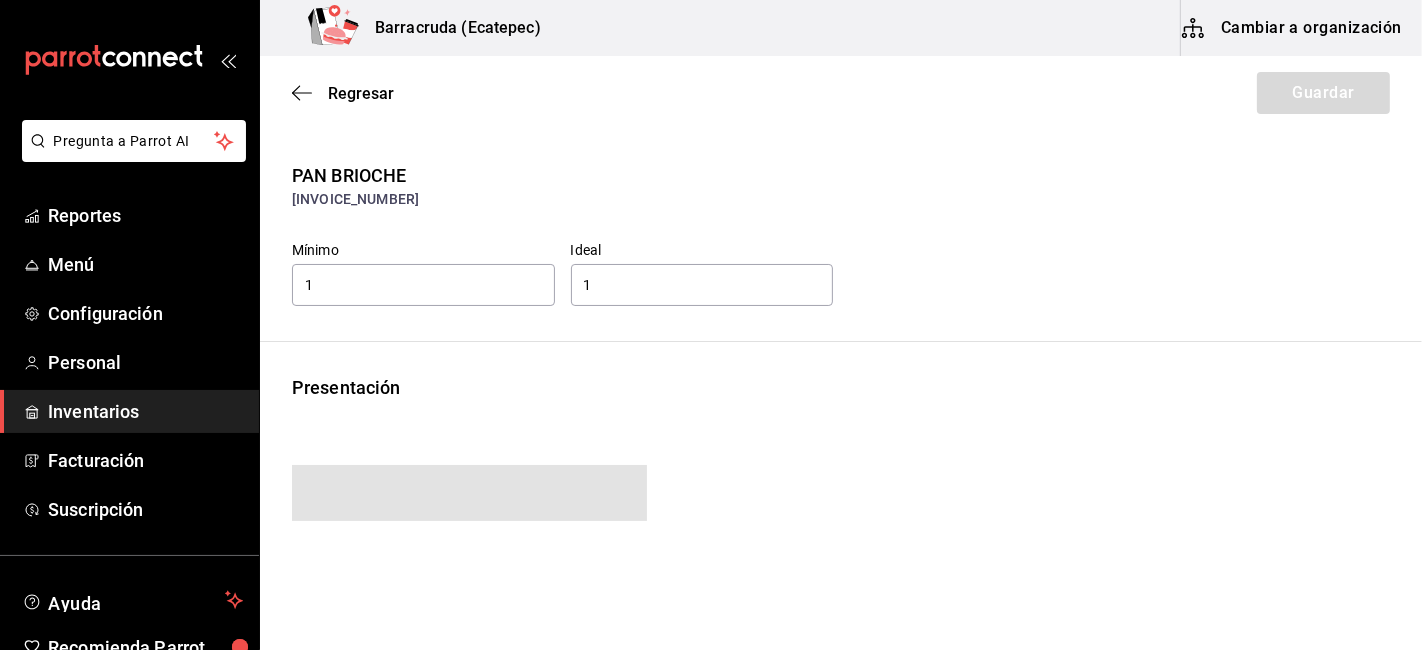 type on "72.00" 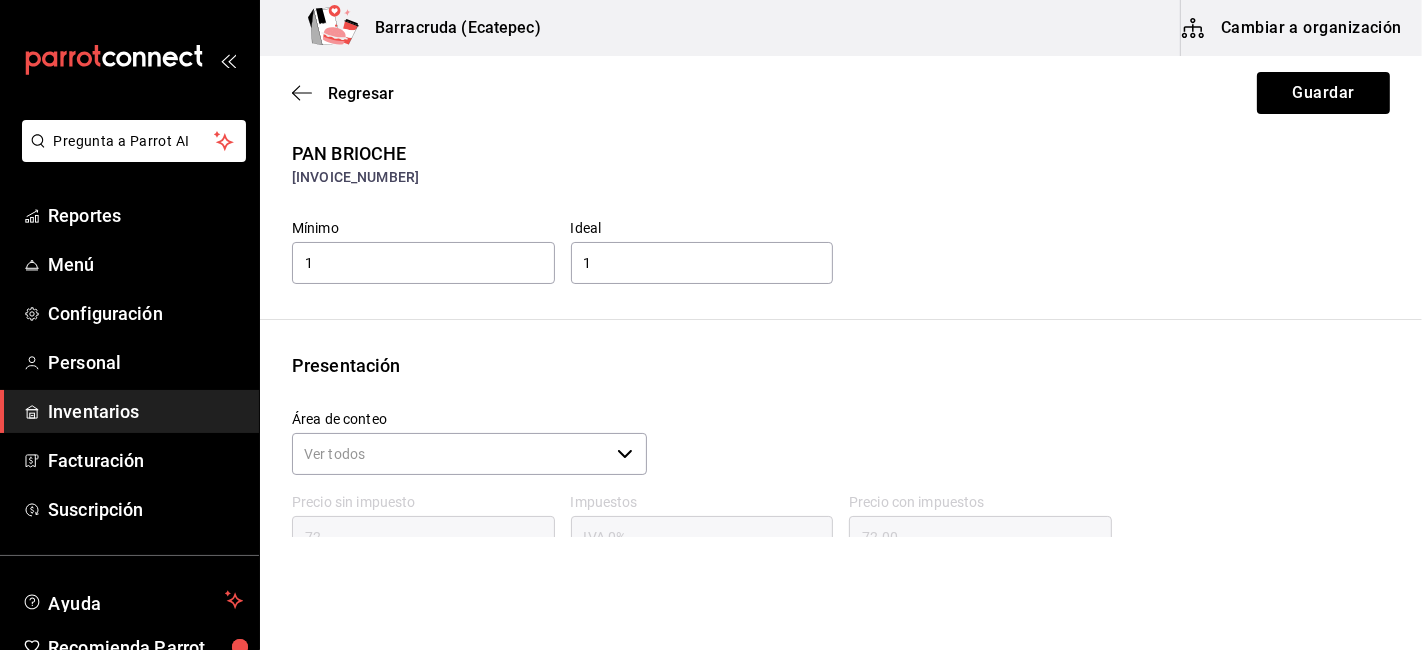 scroll, scrollTop: 0, scrollLeft: 0, axis: both 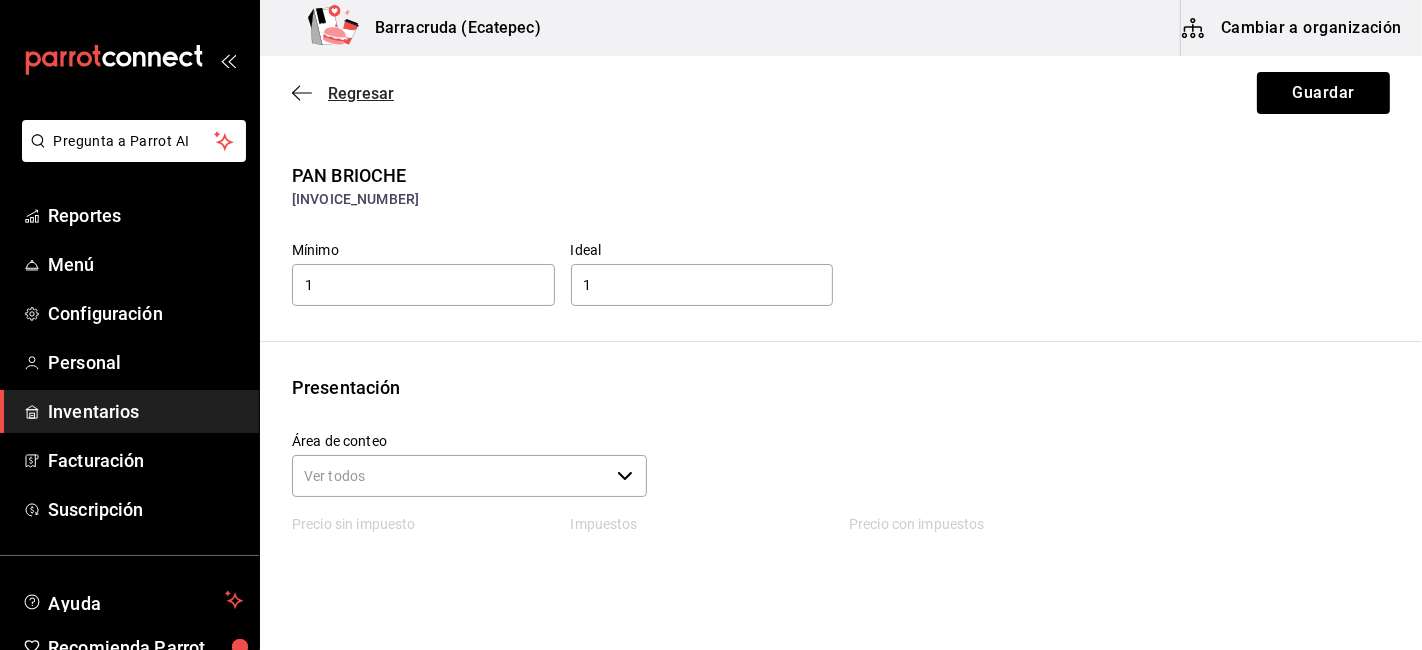 click 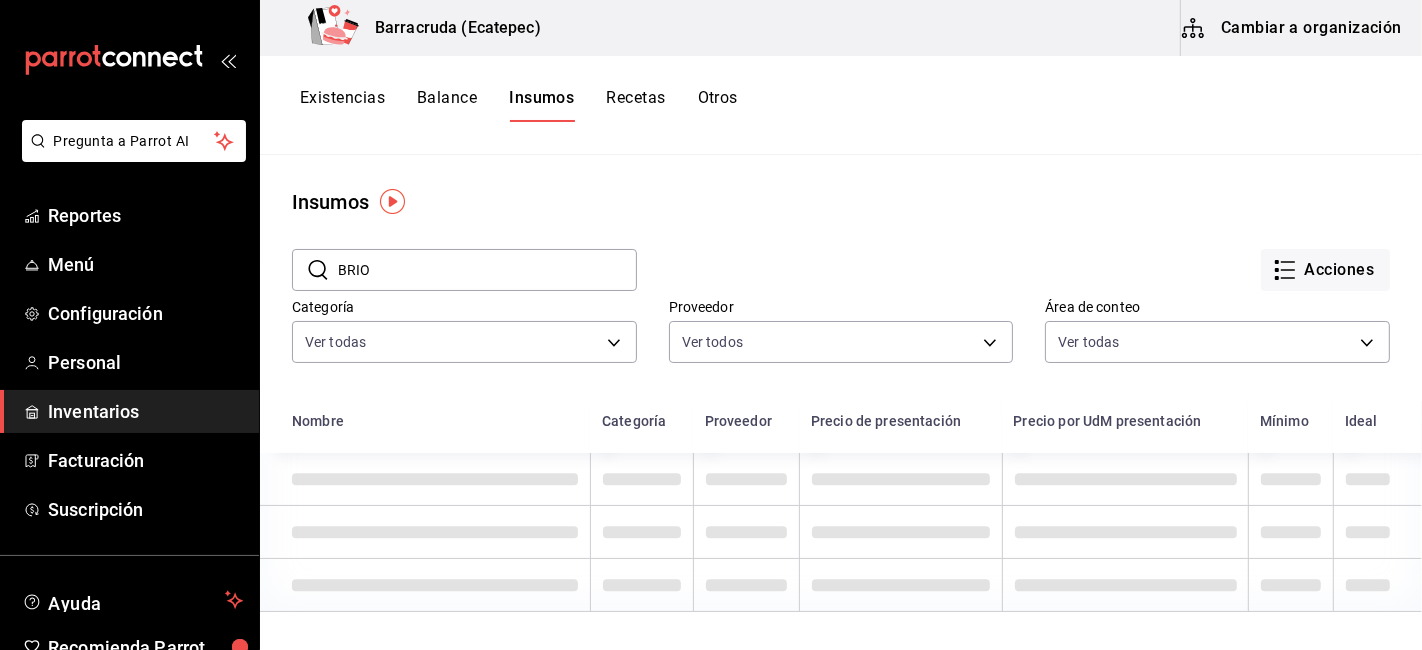 click on "Cambiar a organización" at bounding box center (1293, 28) 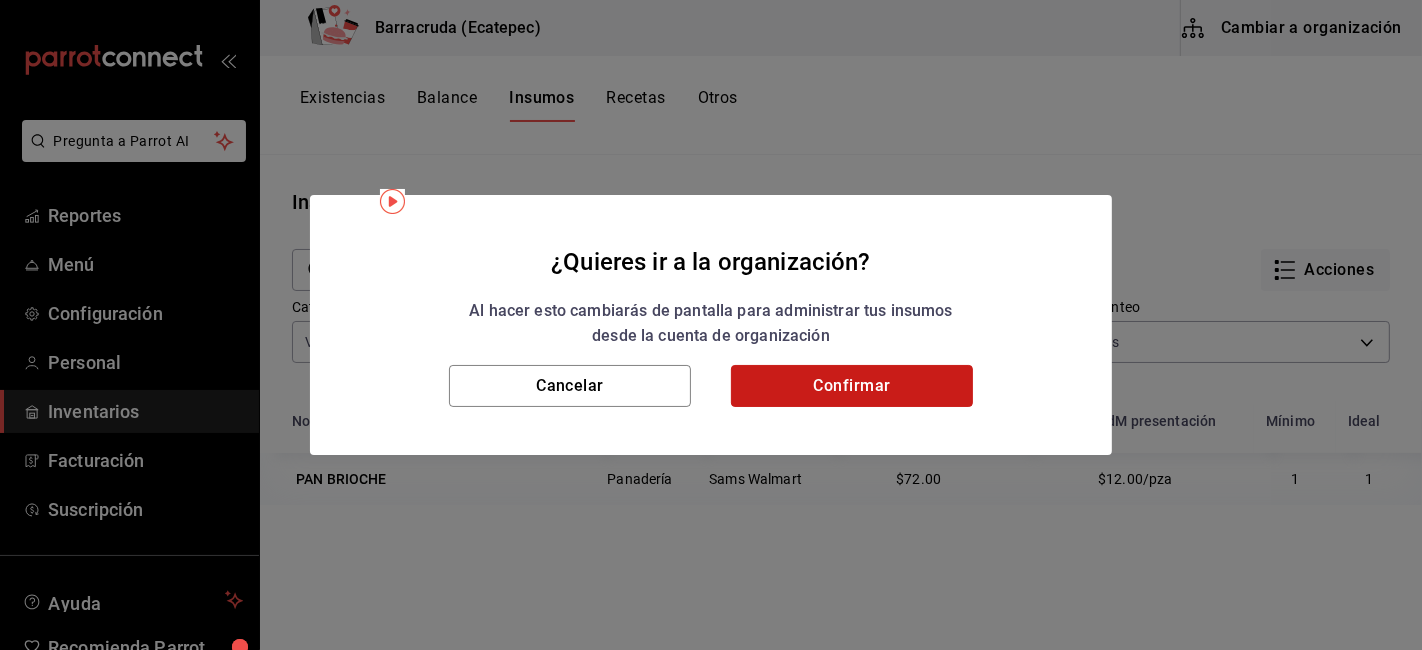 click on "Confirmar" at bounding box center (852, 386) 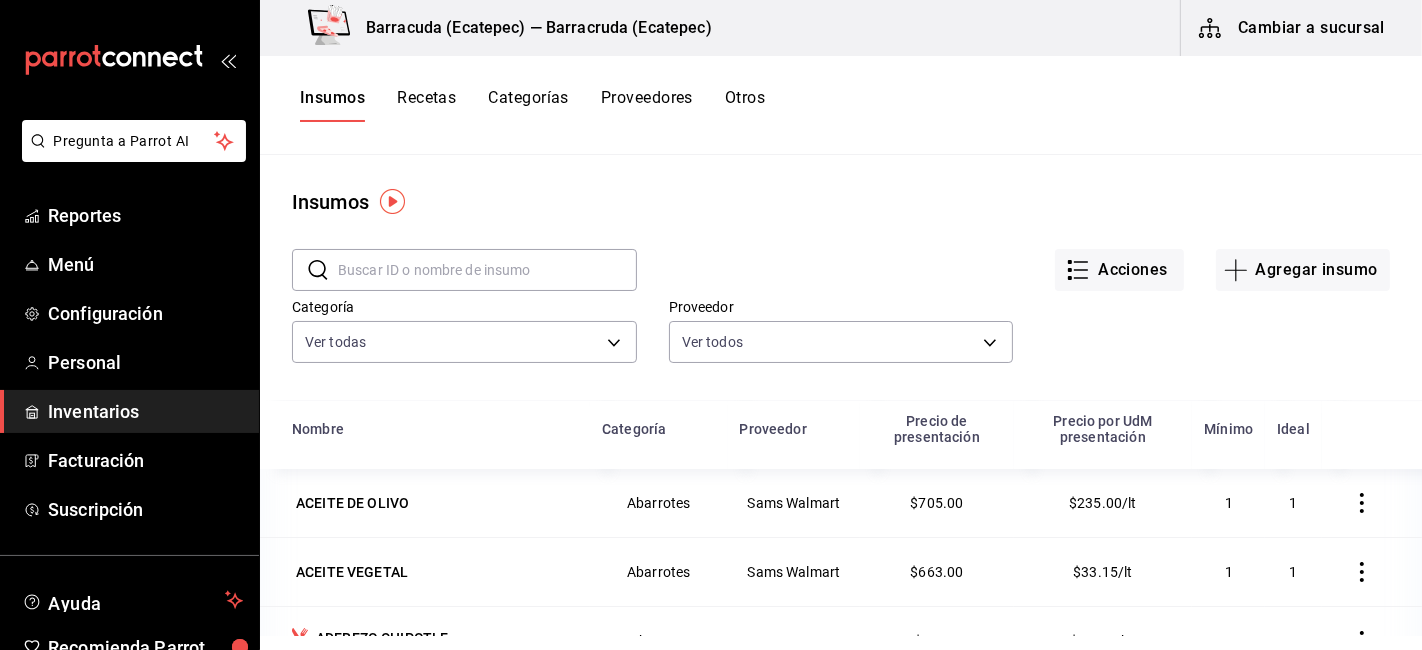click at bounding box center (487, 270) 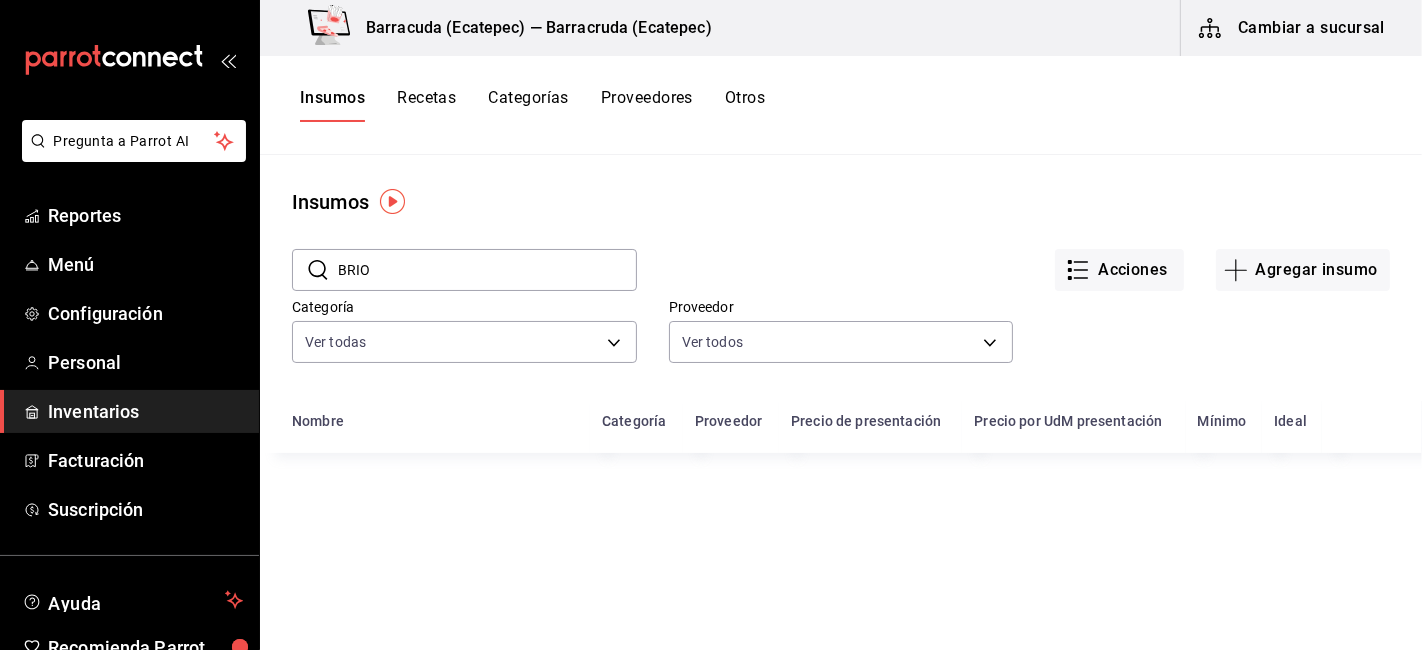 type on "BRIO" 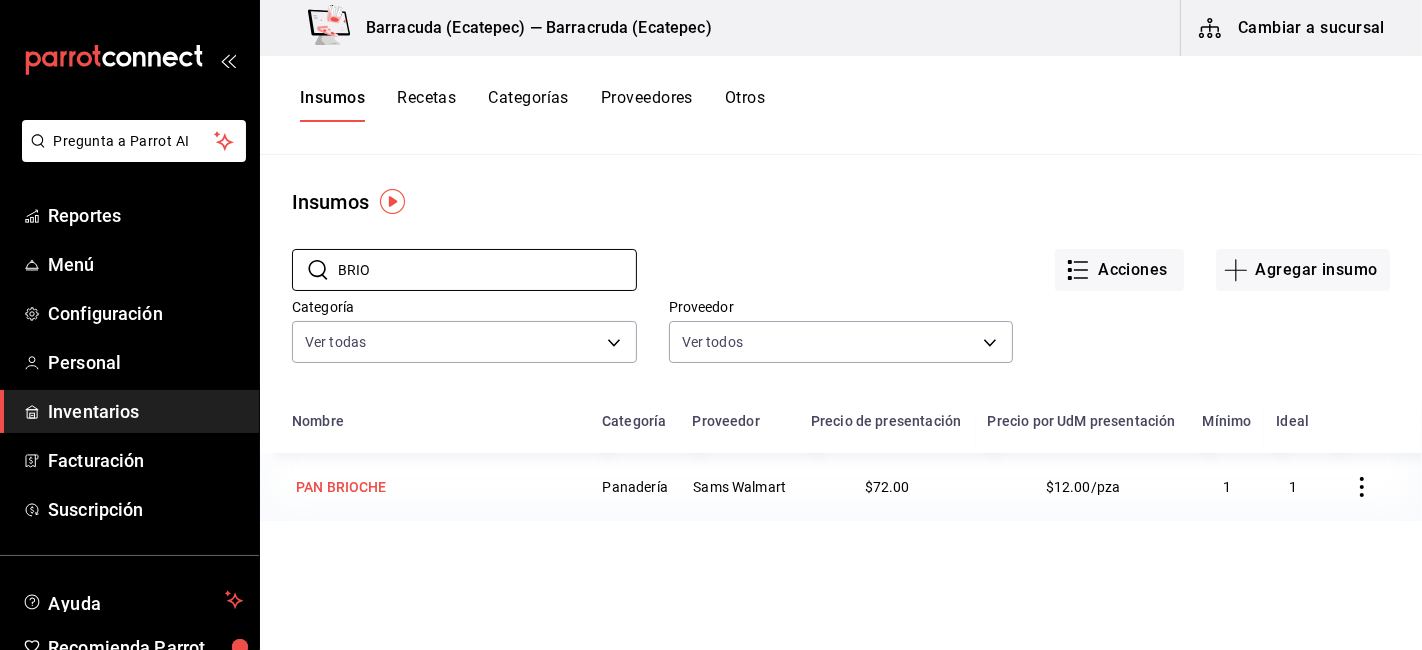 click on "PAN BRIOCHE" at bounding box center (435, 487) 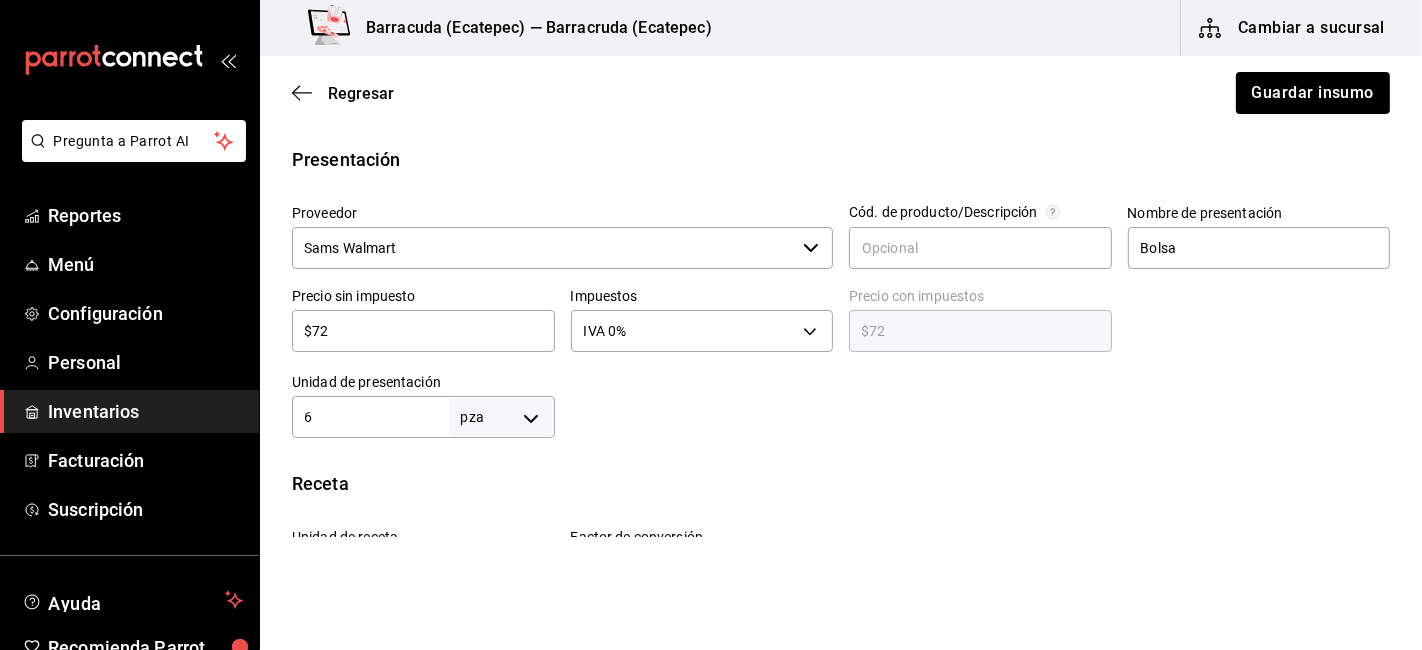 scroll, scrollTop: 444, scrollLeft: 0, axis: vertical 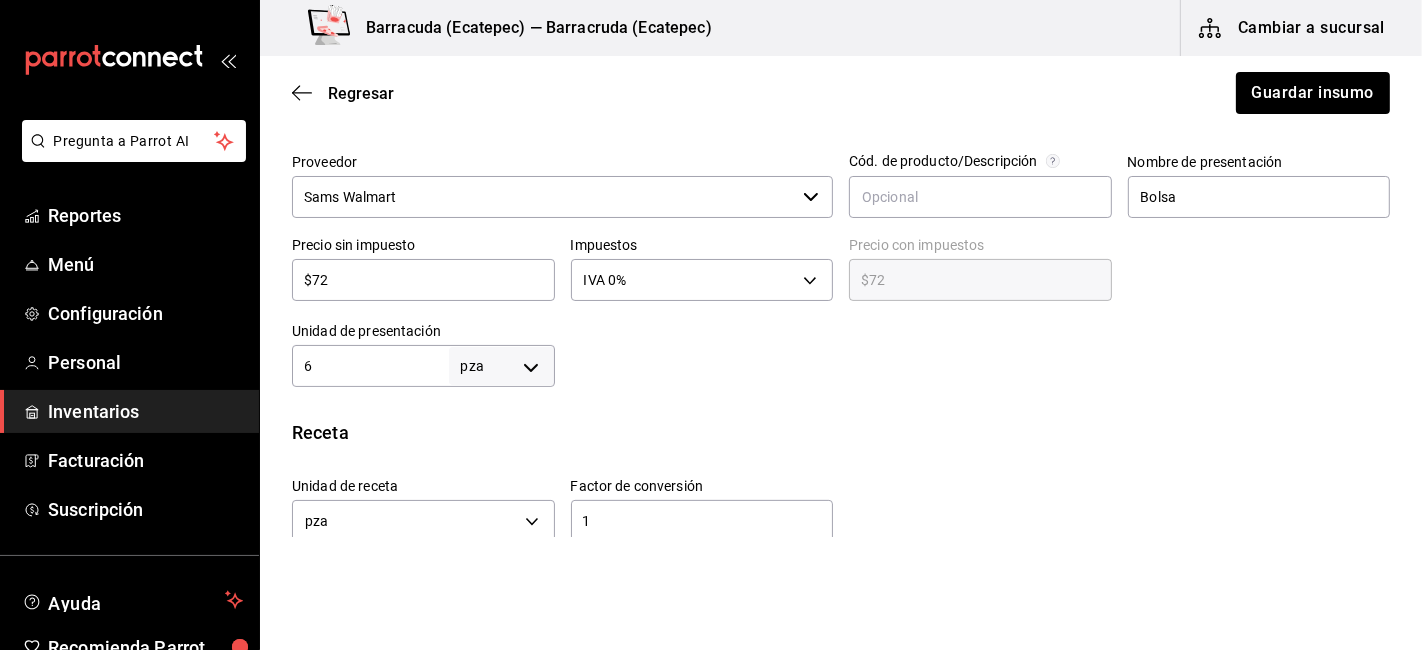 click on "Regresar Guardar insumo" at bounding box center [841, 93] 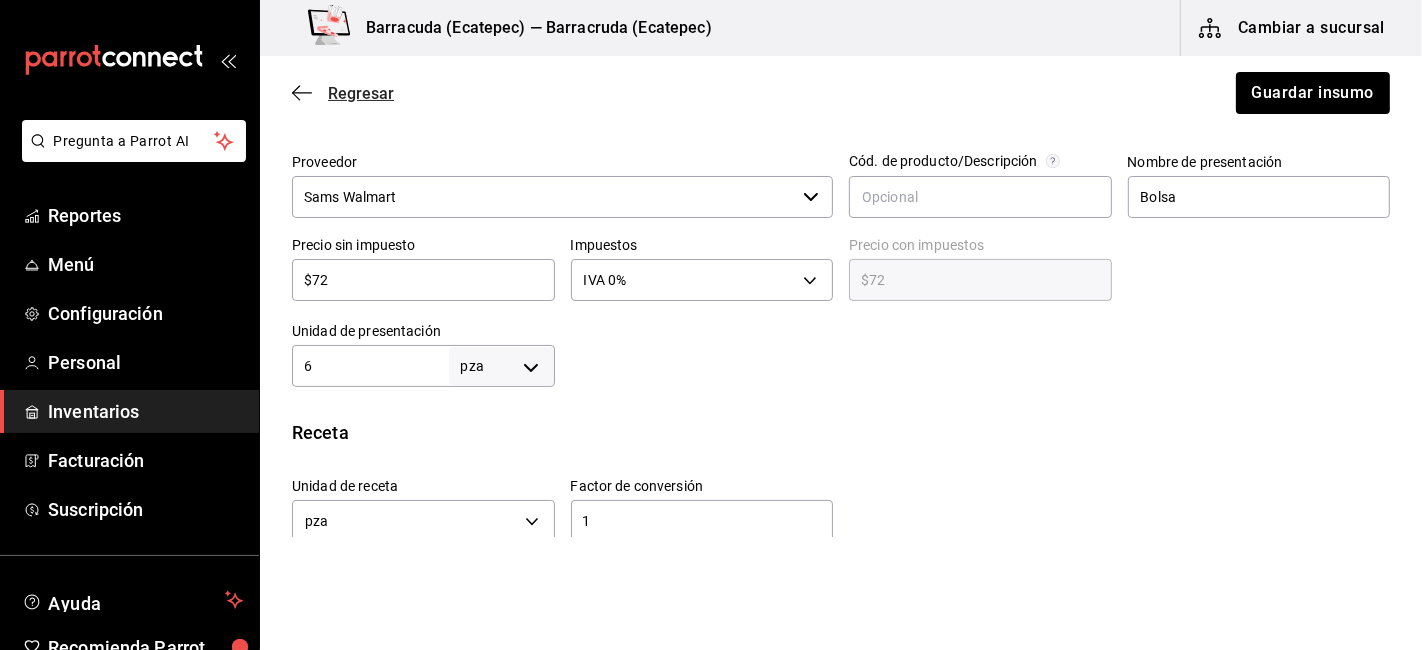 click 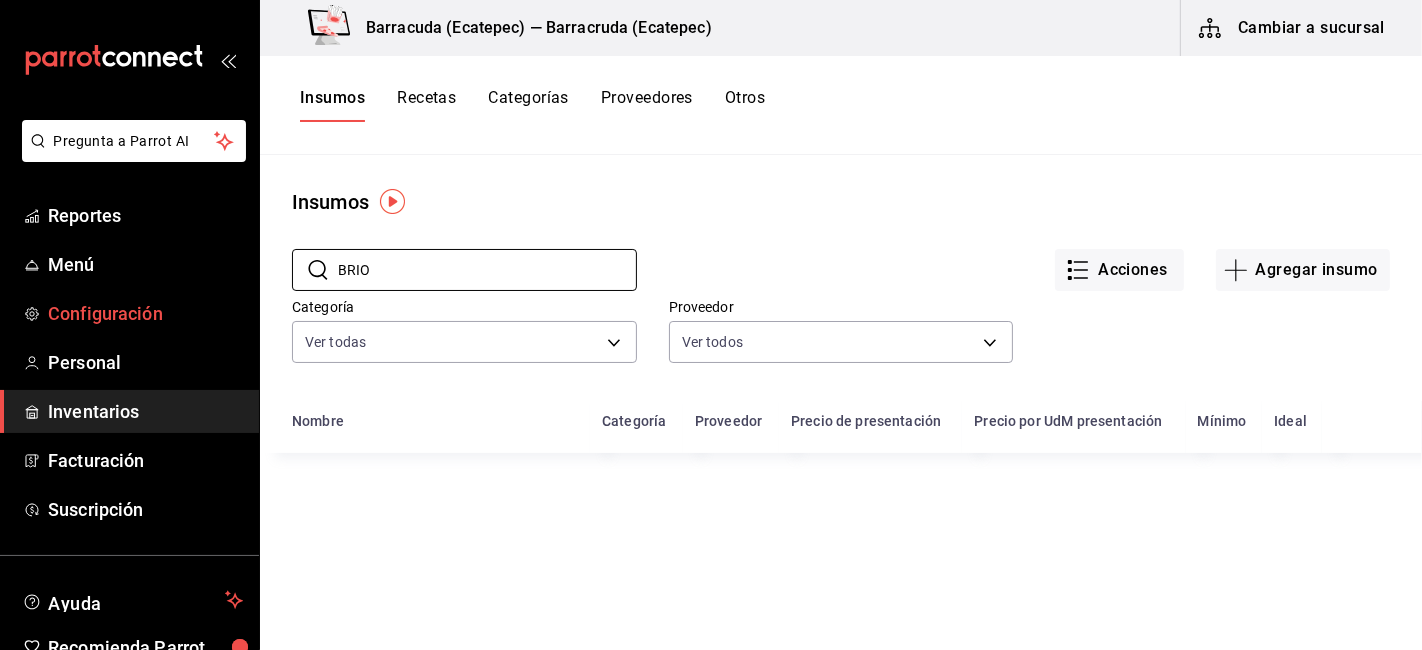 drag, startPoint x: 383, startPoint y: 281, endPoint x: 220, endPoint y: 322, distance: 168.07736 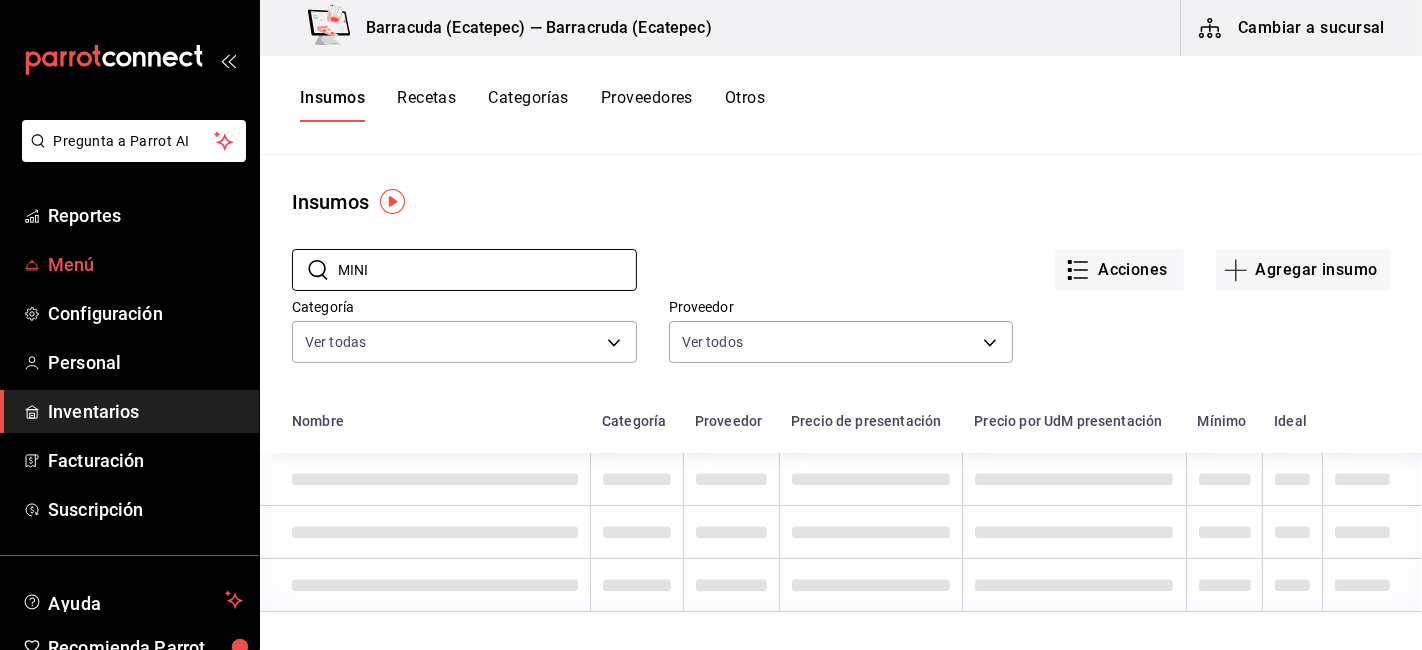 type on "MINI" 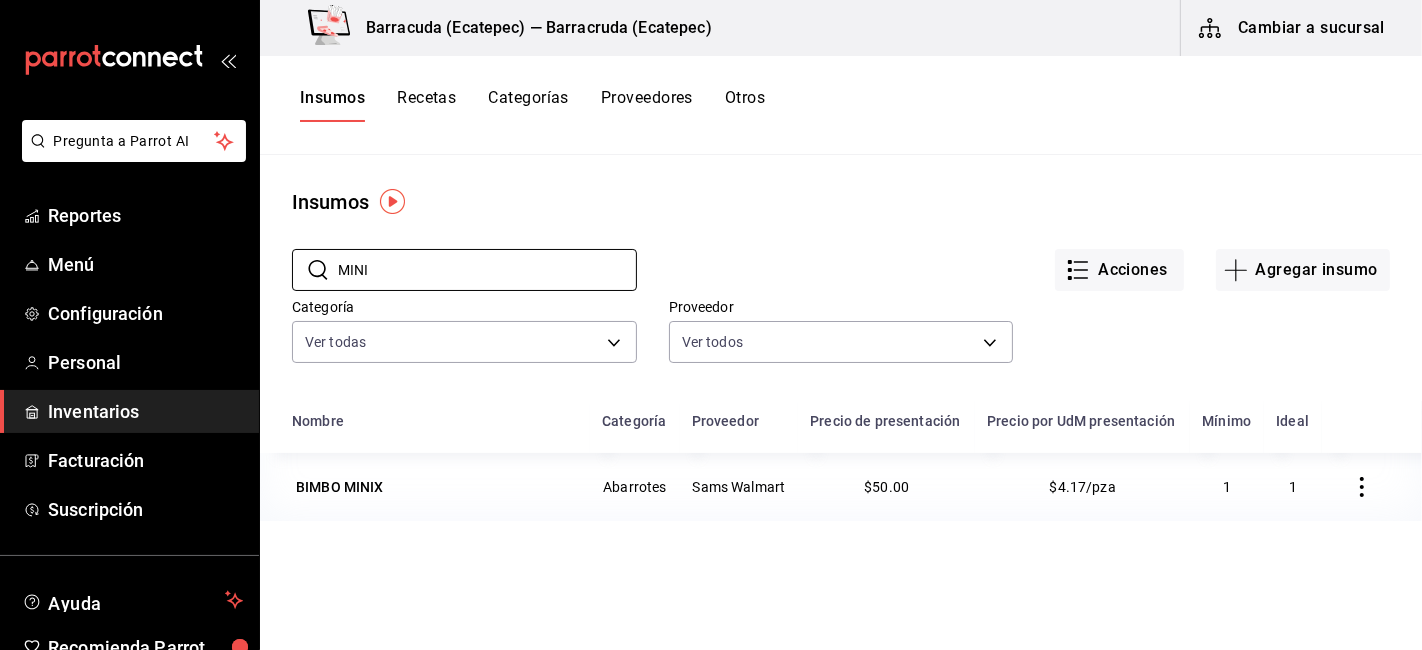 click on "BIMBO MINIX" at bounding box center (425, 487) 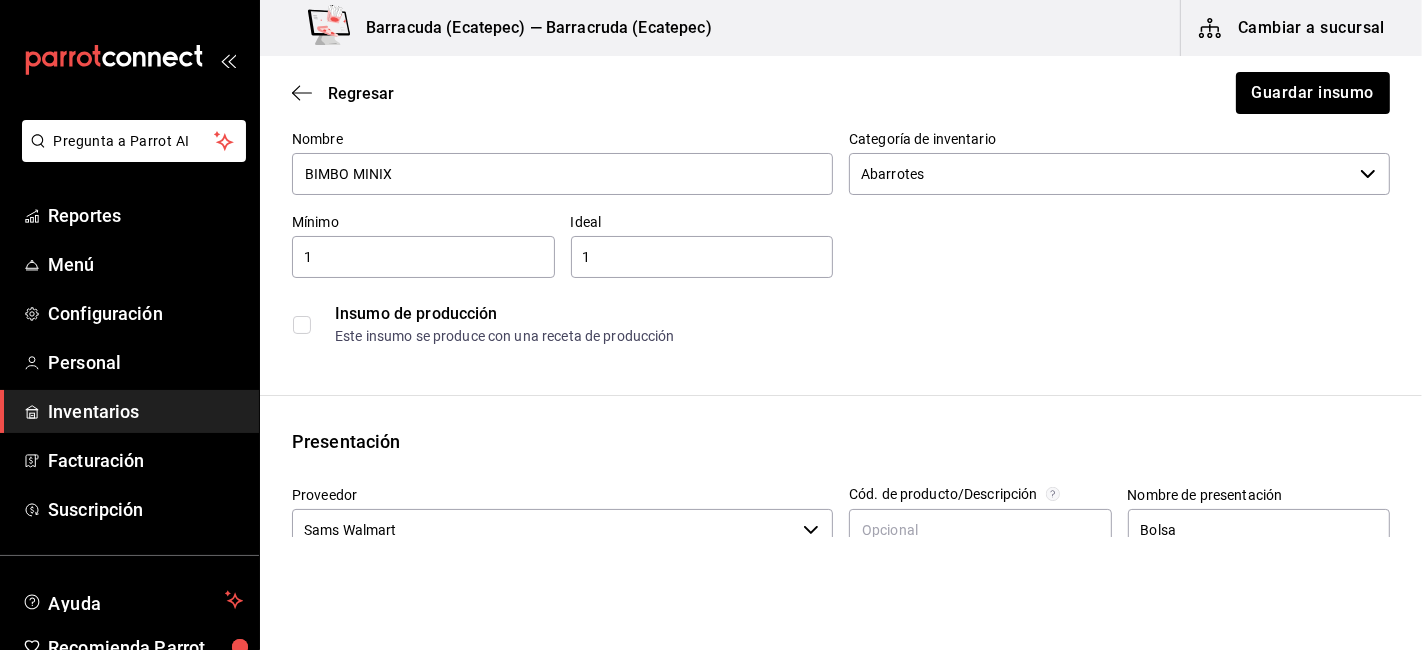 scroll, scrollTop: 333, scrollLeft: 0, axis: vertical 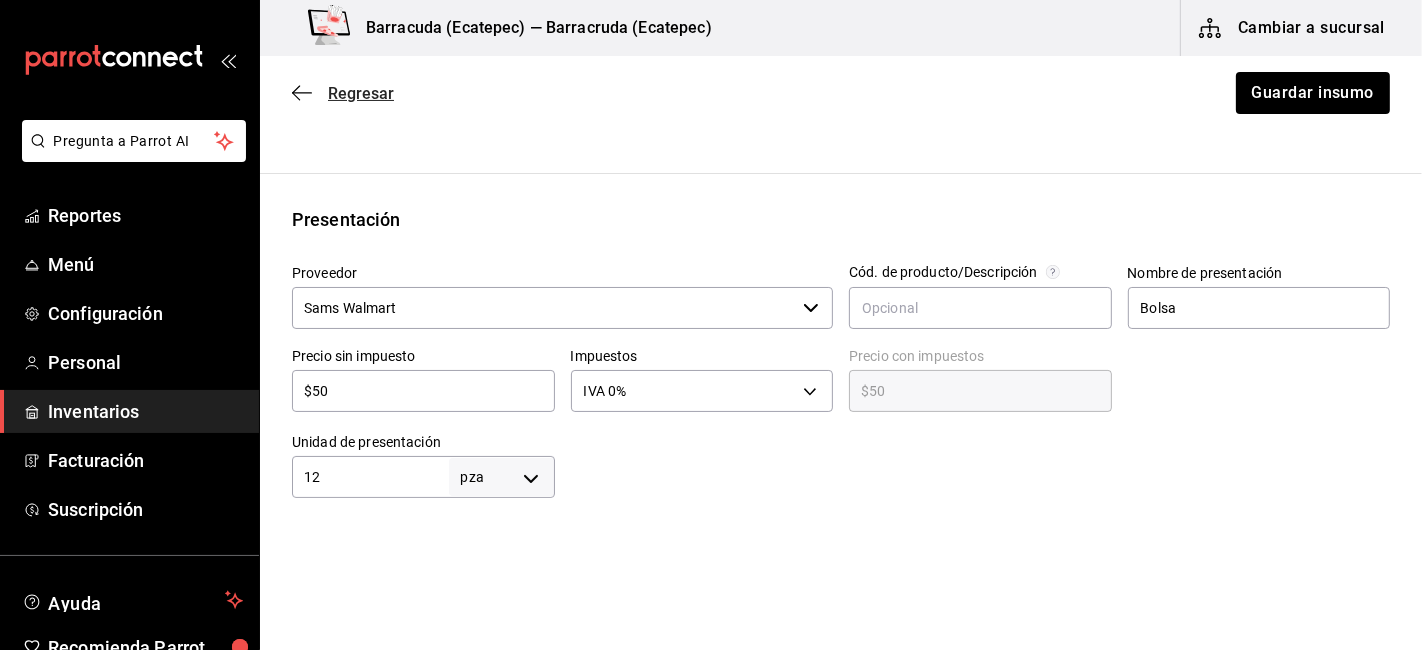 click 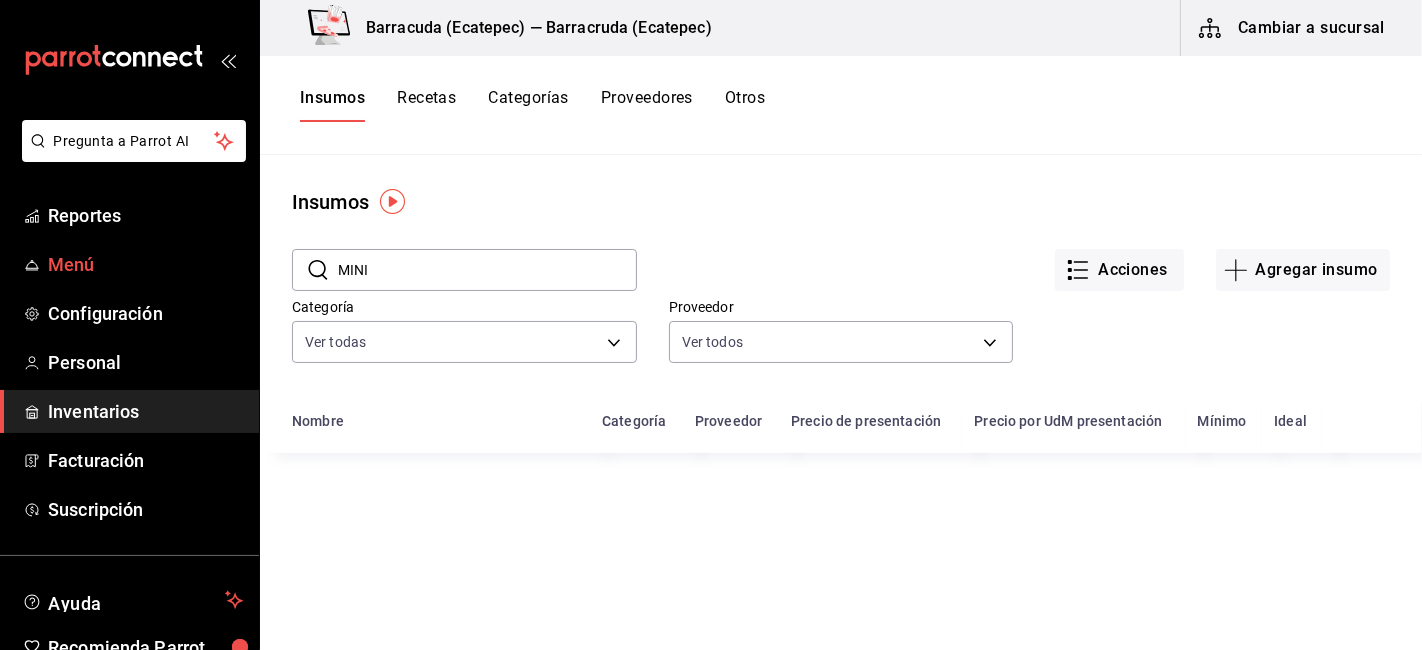 drag, startPoint x: 389, startPoint y: 270, endPoint x: 167, endPoint y: 255, distance: 222.50618 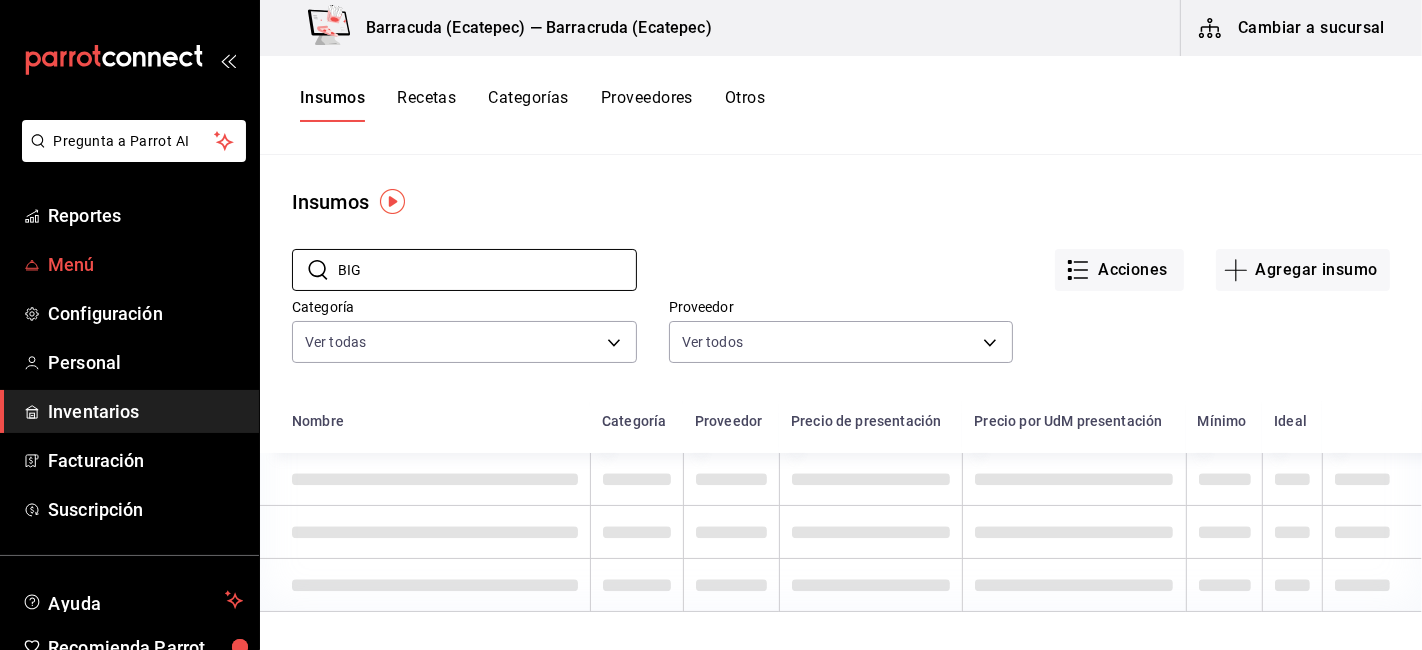 type on "BIG" 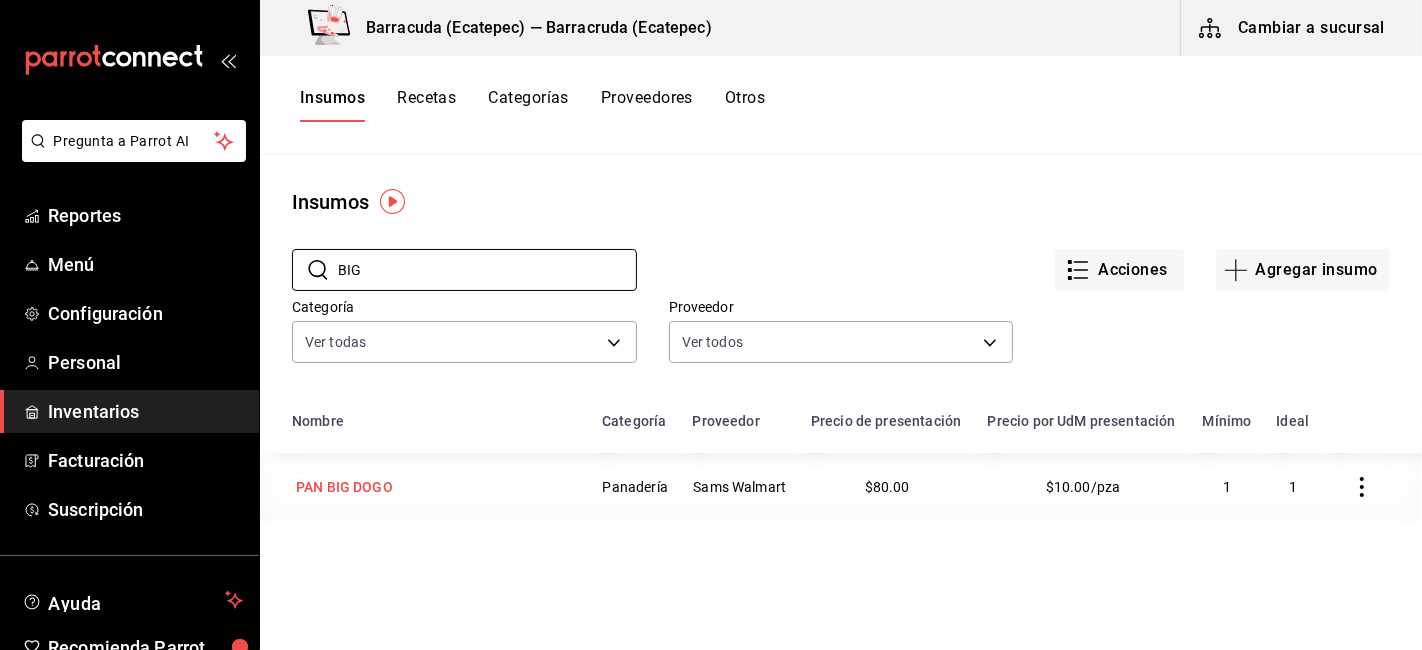 click on "PAN BIG DOGO" at bounding box center (344, 487) 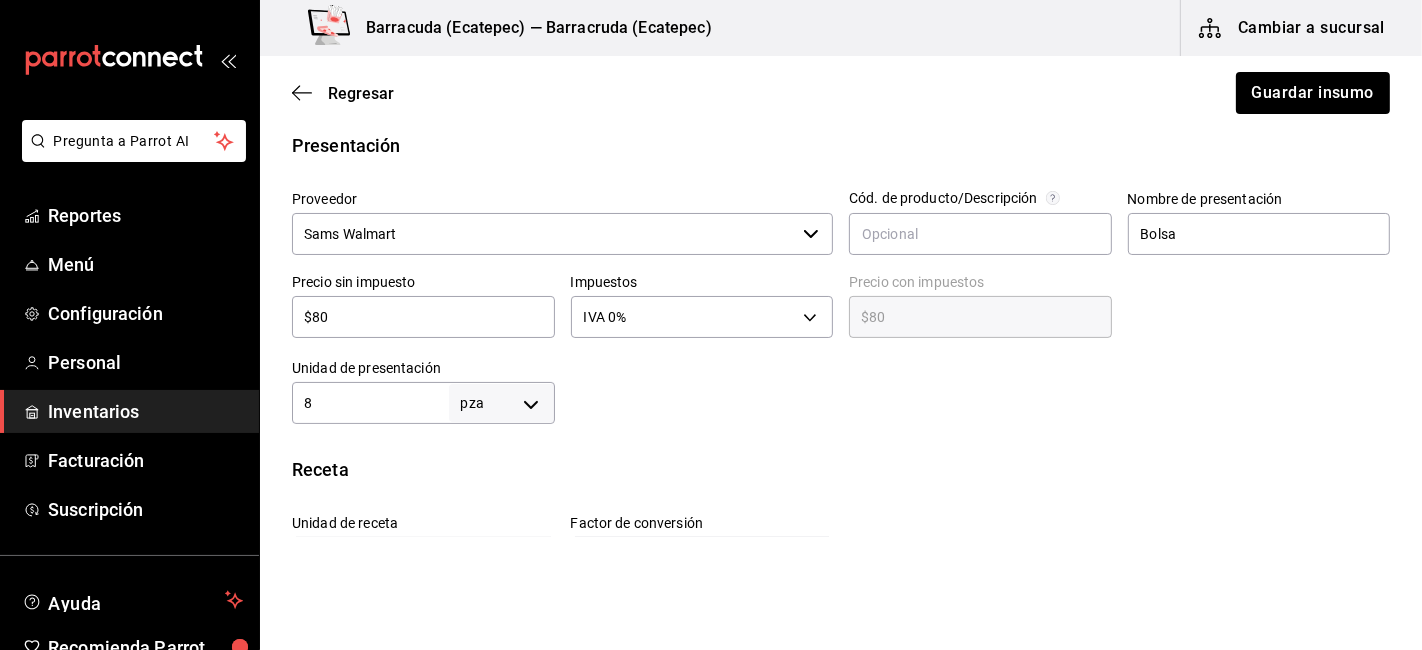 scroll, scrollTop: 444, scrollLeft: 0, axis: vertical 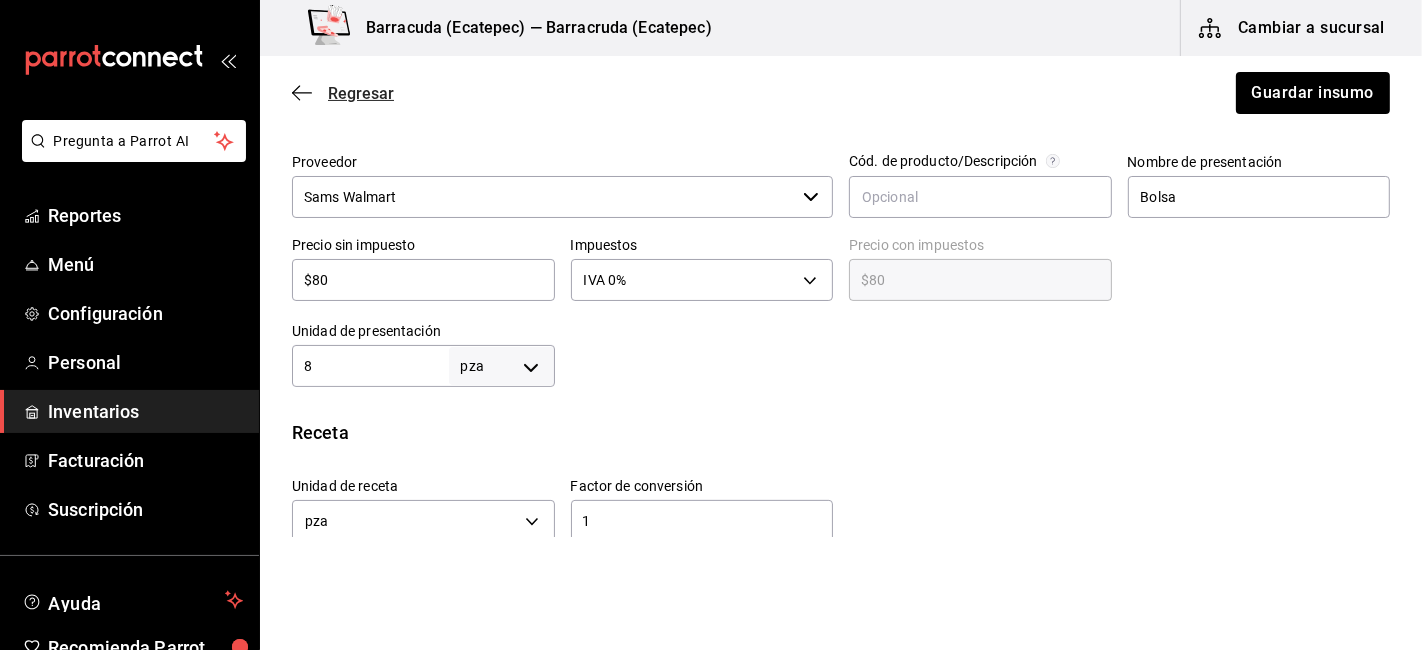 click on "Regresar" at bounding box center (343, 93) 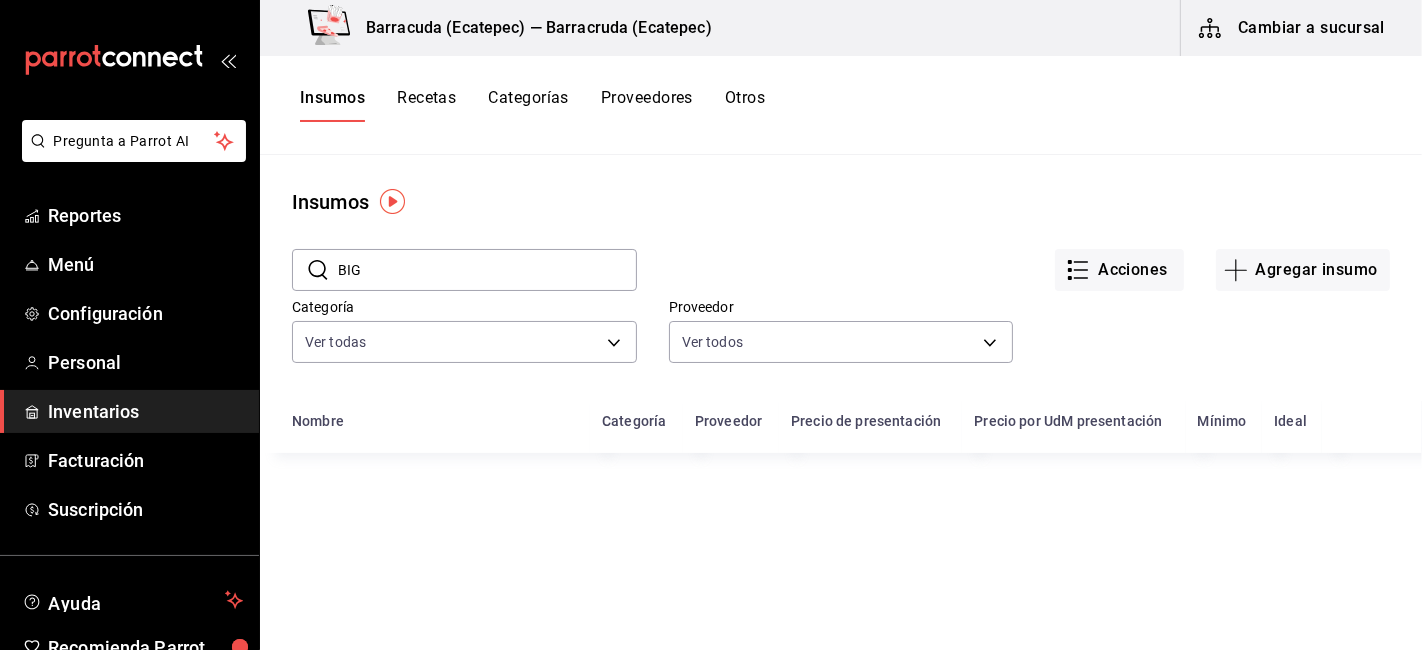 click on "BIG" at bounding box center (487, 270) 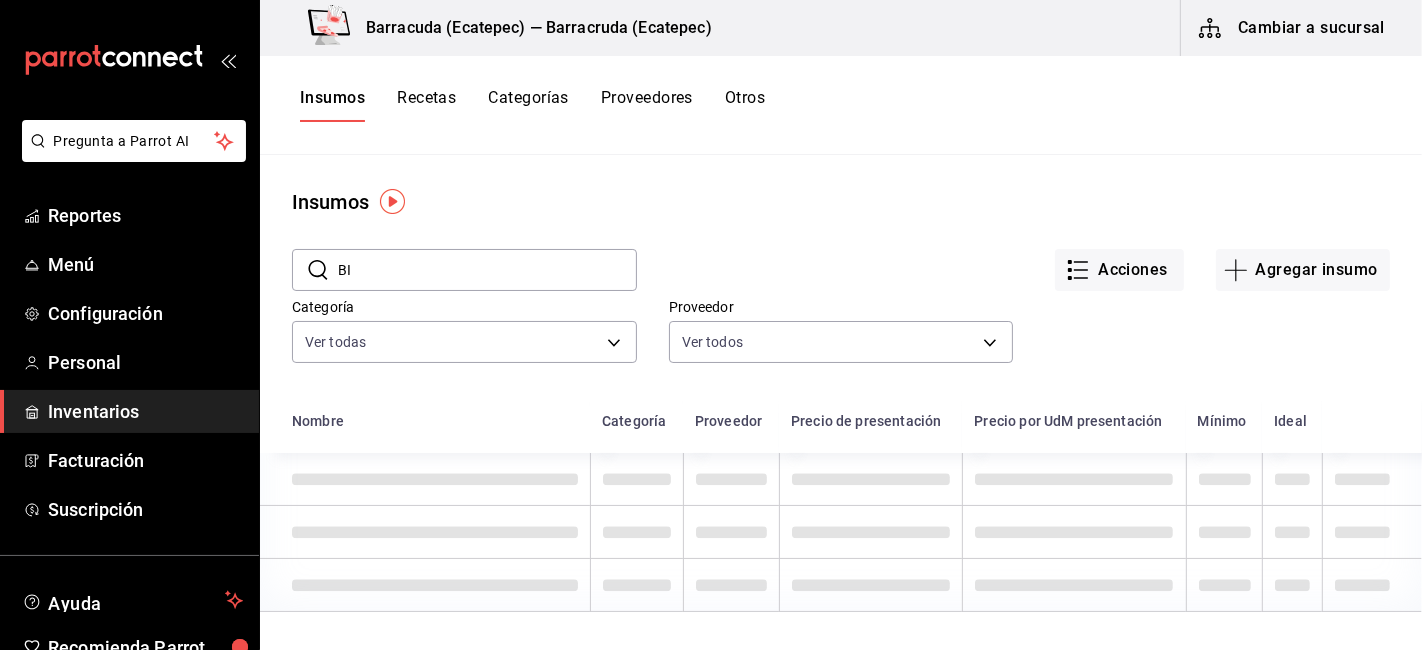 type on "B" 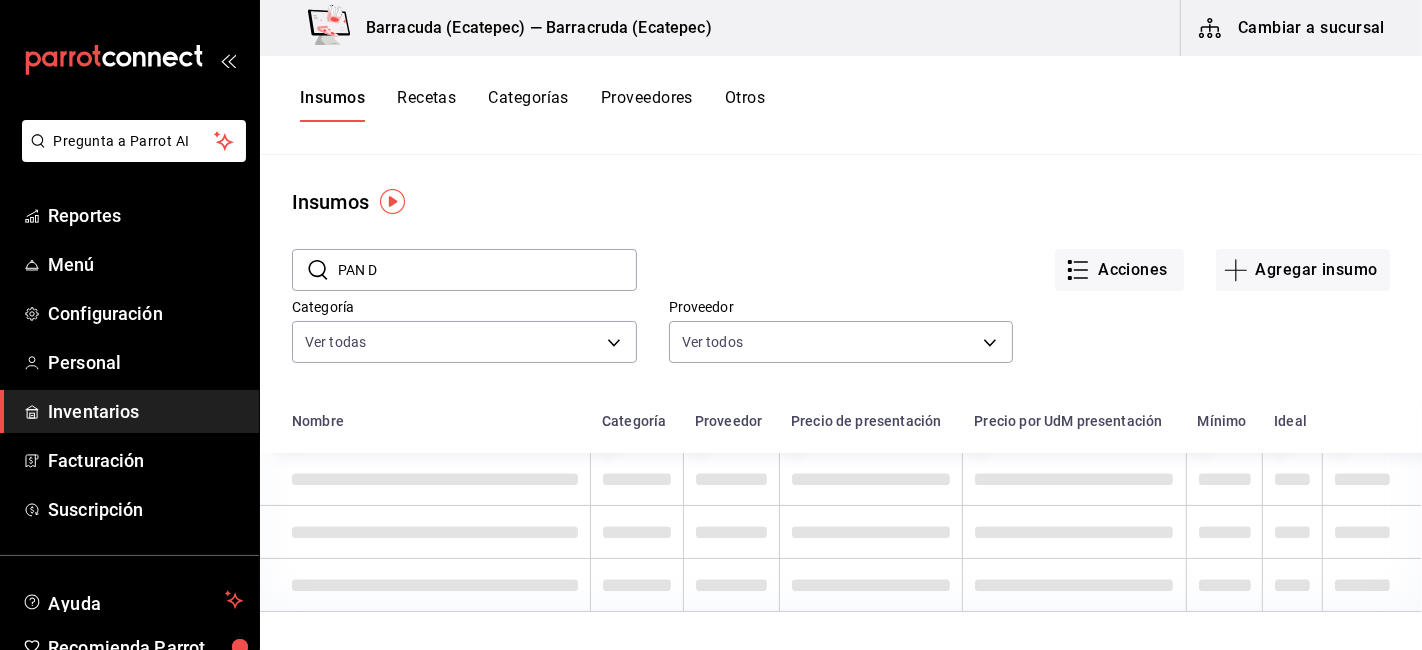type on "PAN D" 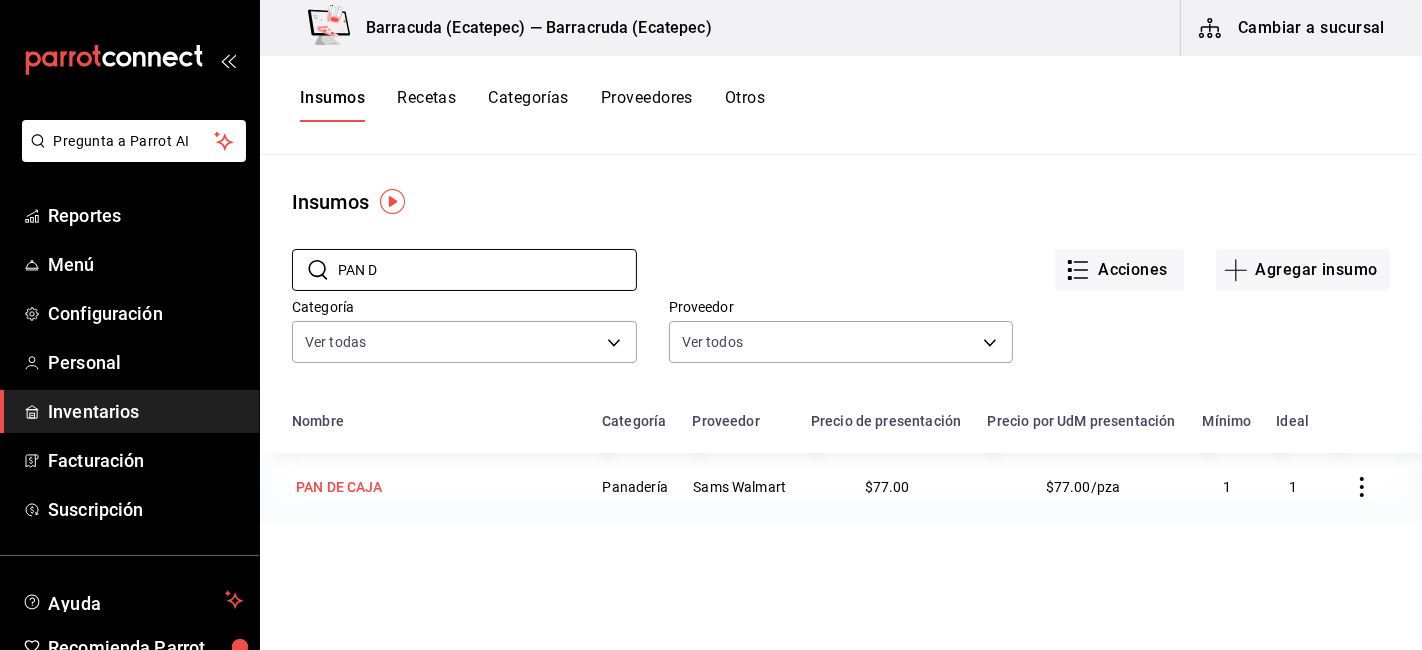 click on "PAN DE CAJA" at bounding box center (339, 487) 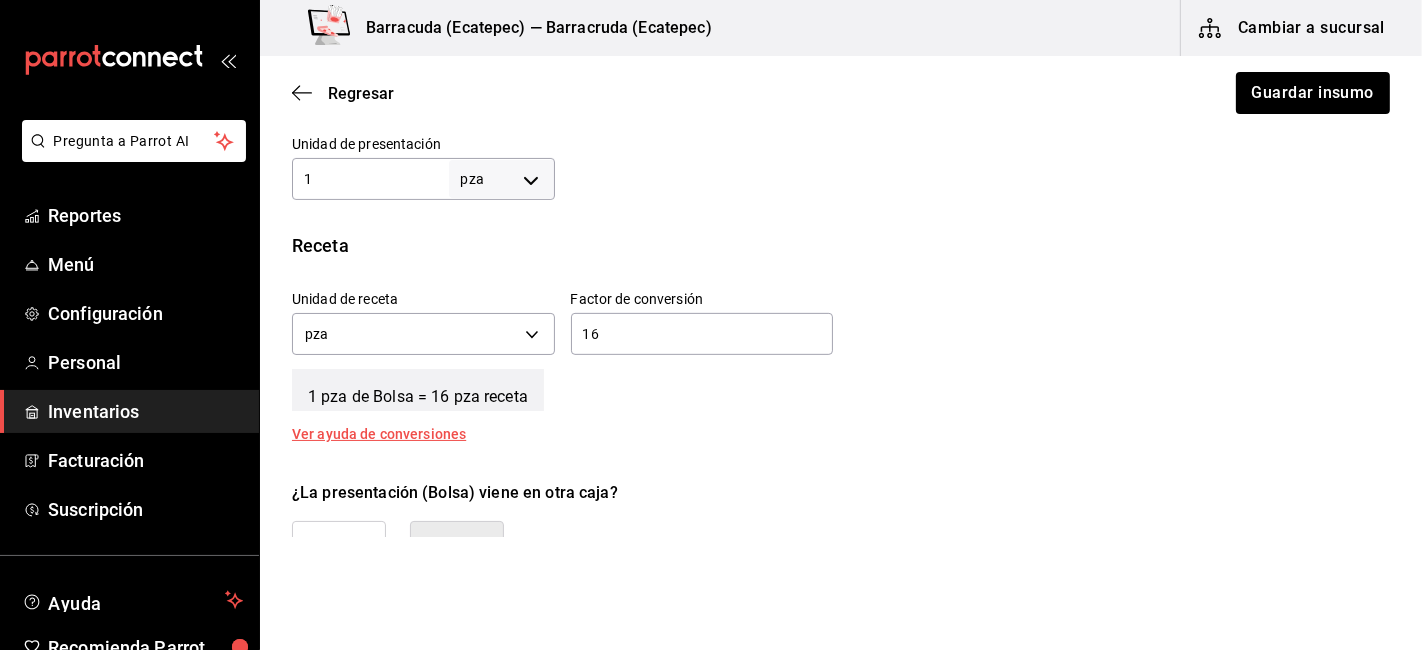 scroll, scrollTop: 666, scrollLeft: 0, axis: vertical 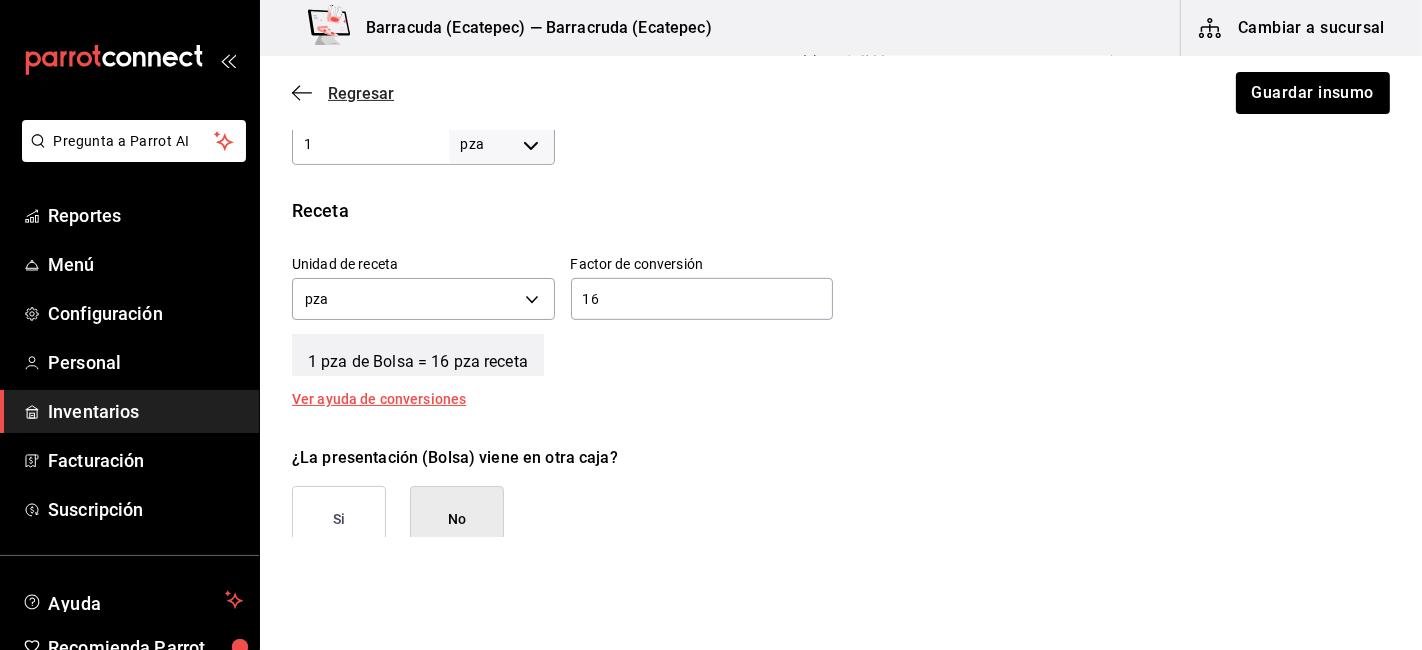 click on "Regresar" at bounding box center [361, 93] 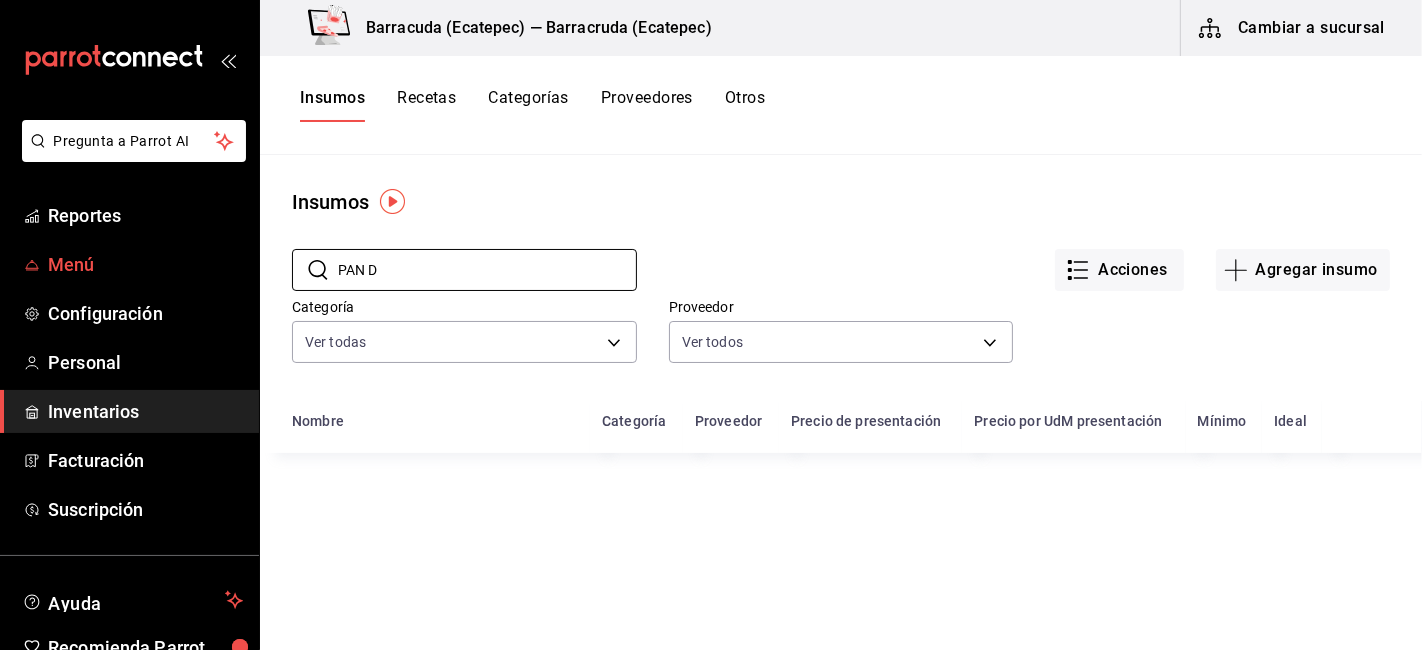drag, startPoint x: 393, startPoint y: 258, endPoint x: 217, endPoint y: 282, distance: 177.62883 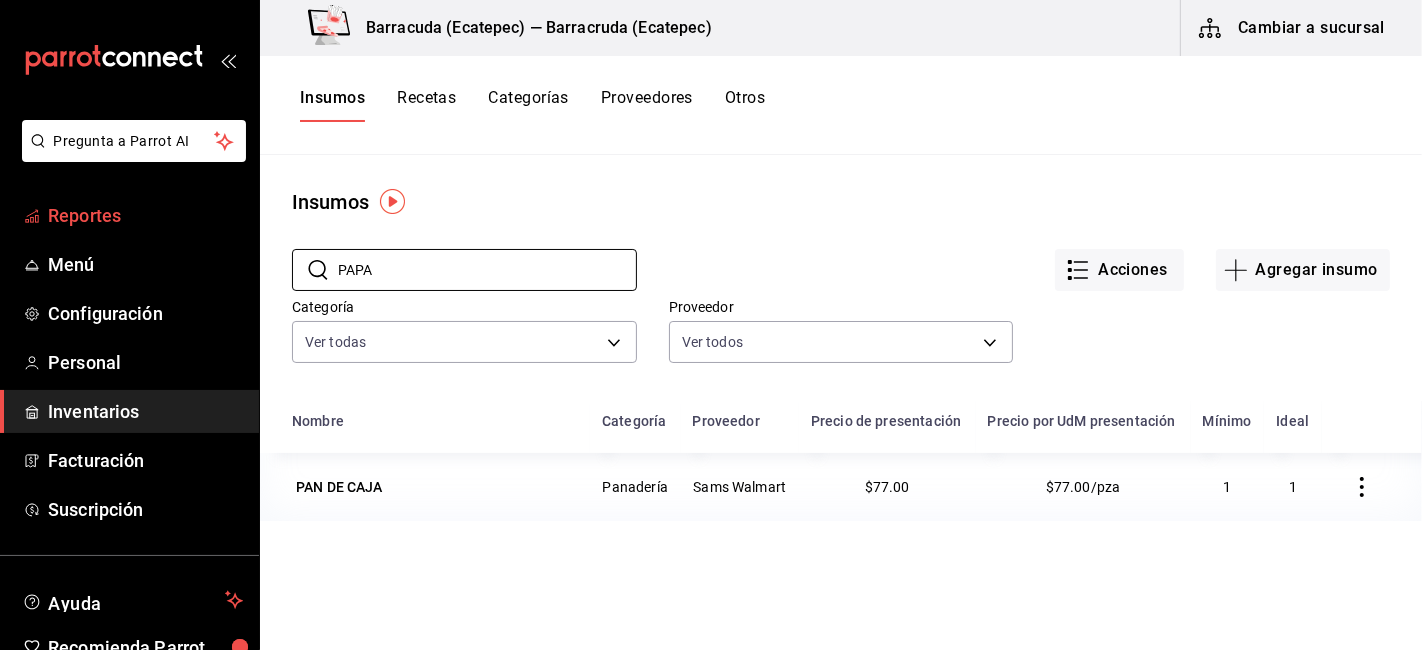 type on "PAPA" 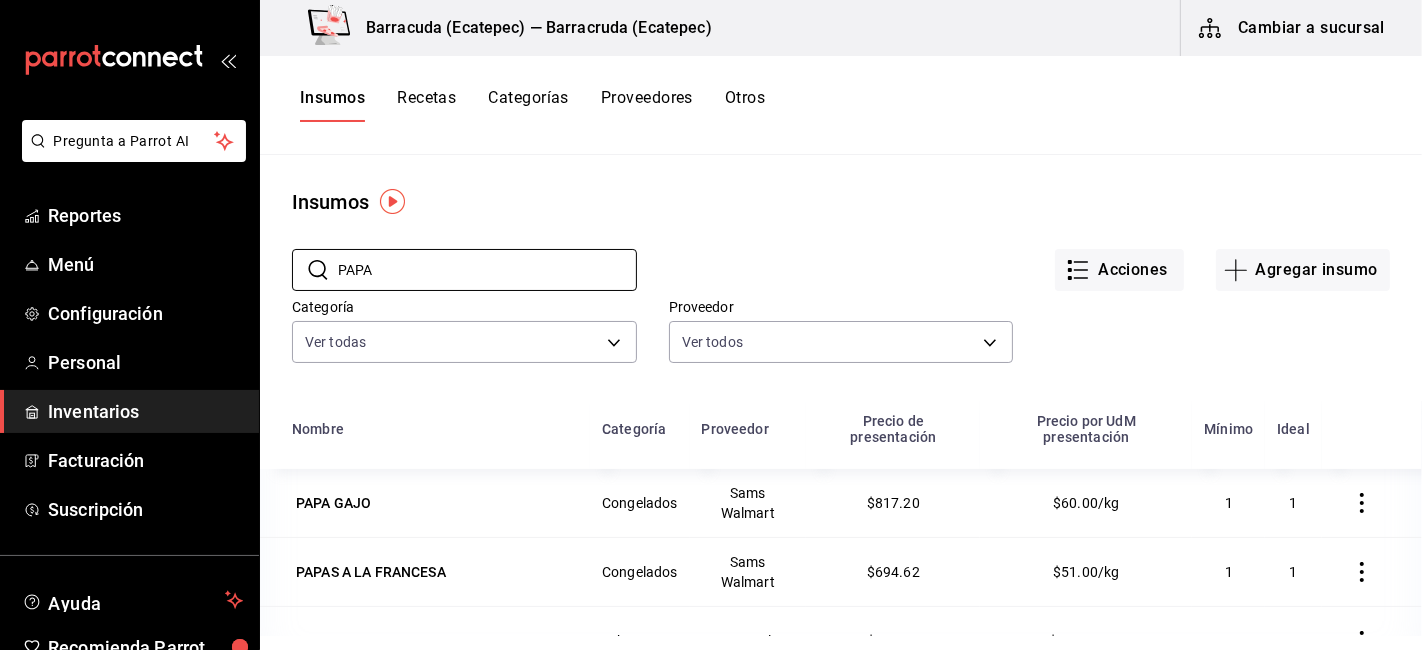 click on "PAPA GAJO" at bounding box center (435, 503) 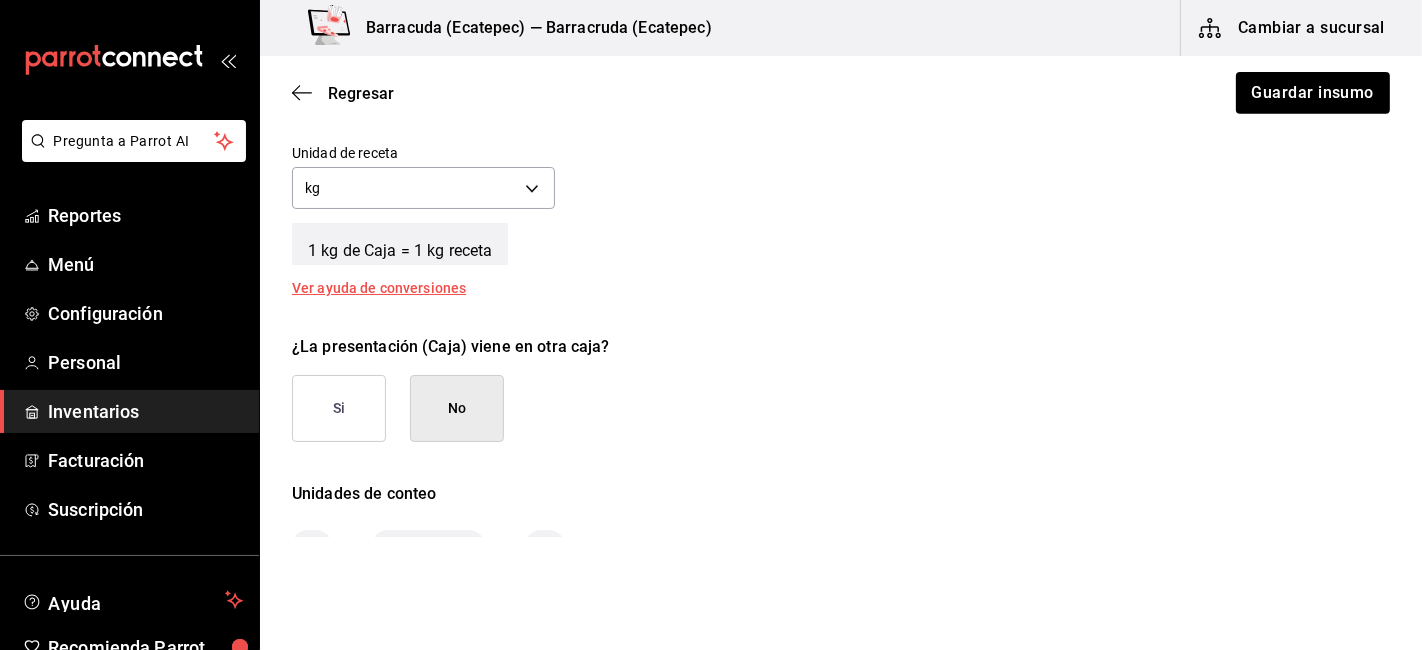 scroll, scrollTop: 555, scrollLeft: 0, axis: vertical 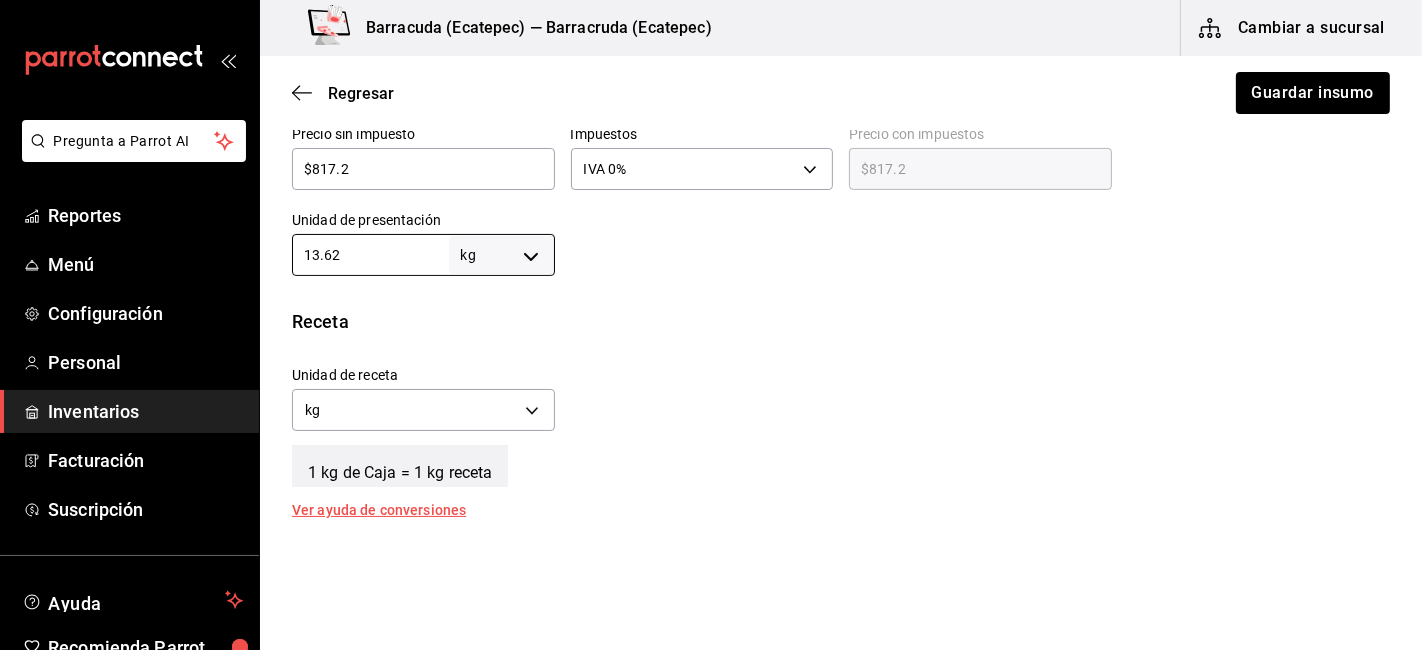drag, startPoint x: 421, startPoint y: 265, endPoint x: 268, endPoint y: 268, distance: 153.0294 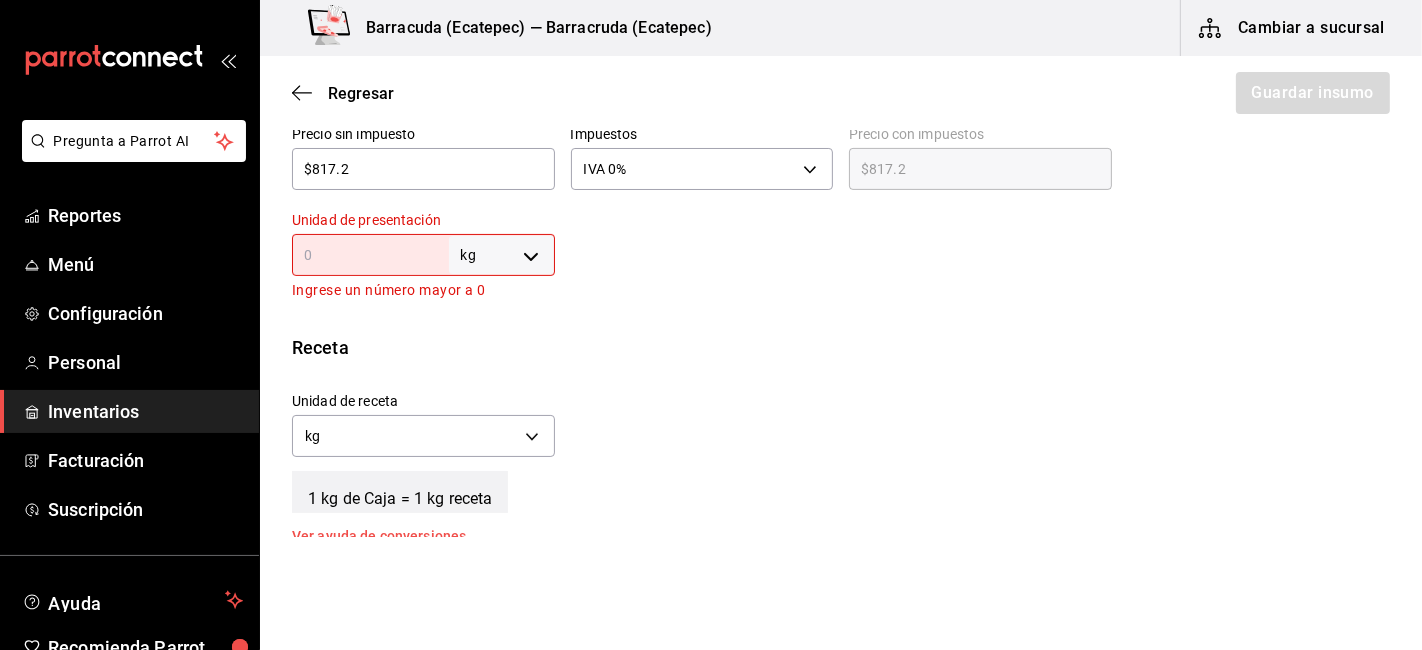 type on "1" 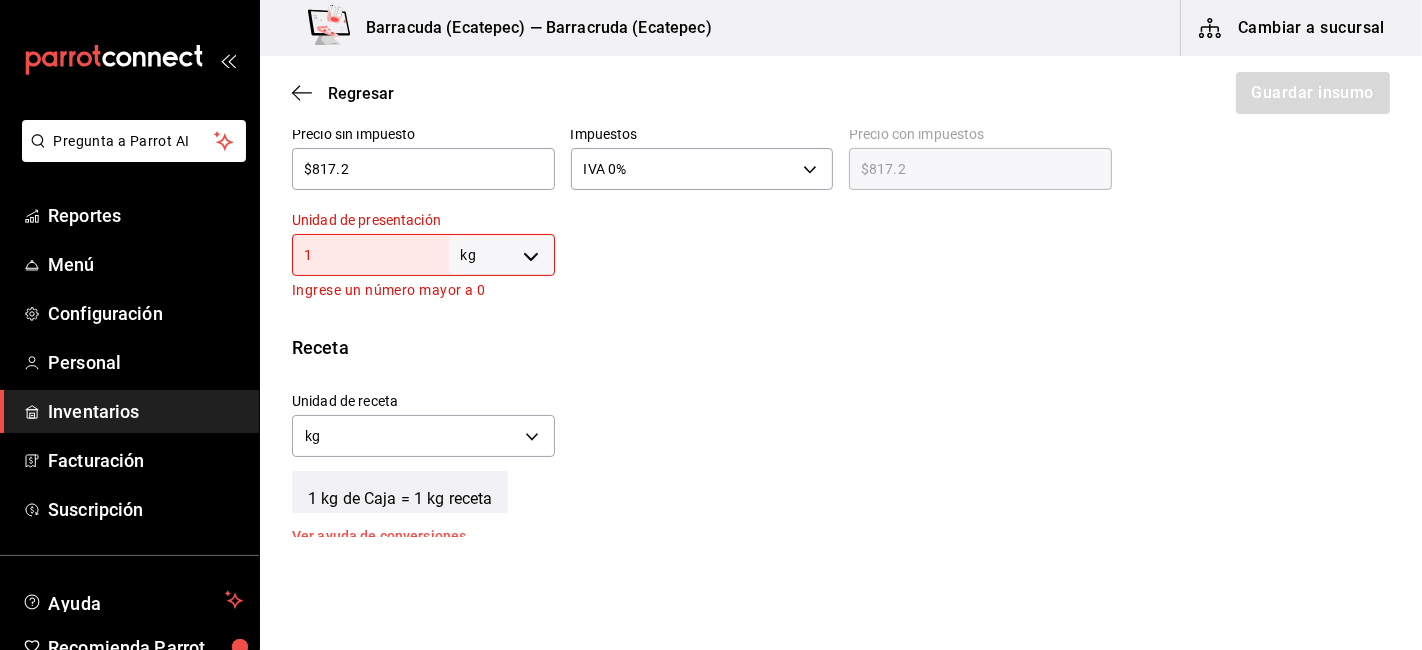 type on "1" 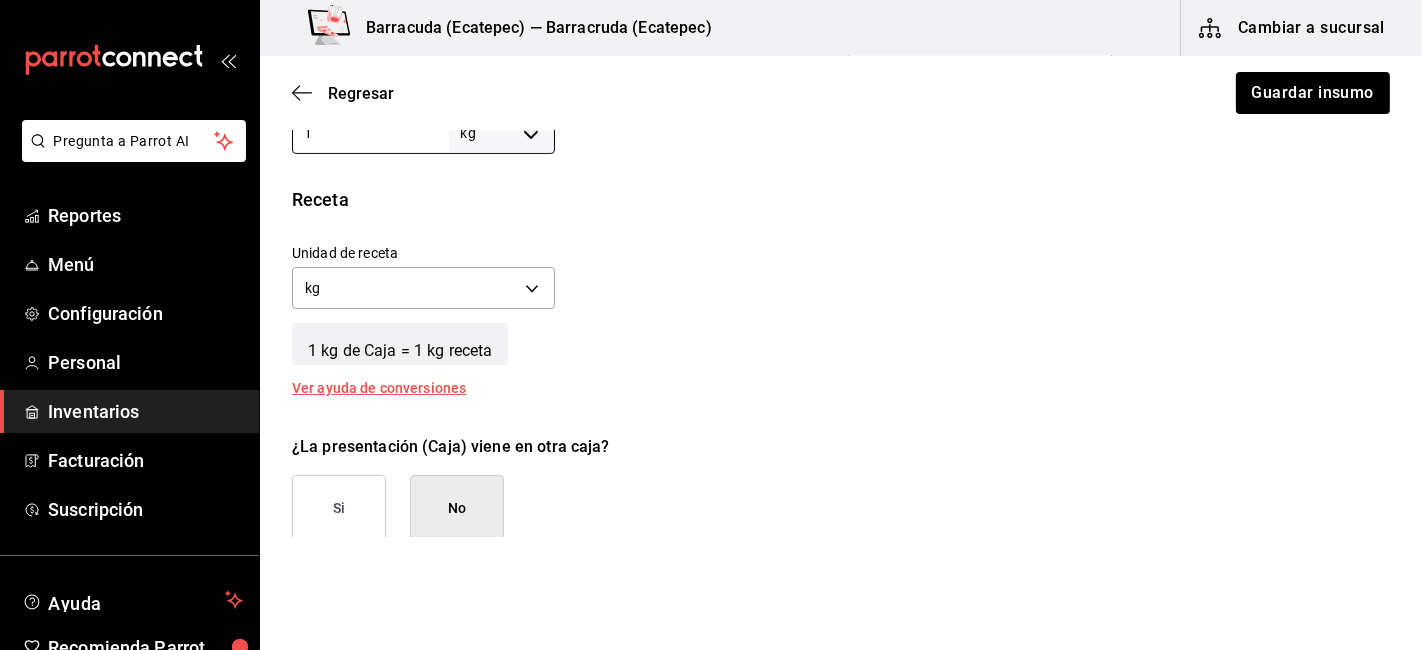scroll, scrollTop: 472, scrollLeft: 0, axis: vertical 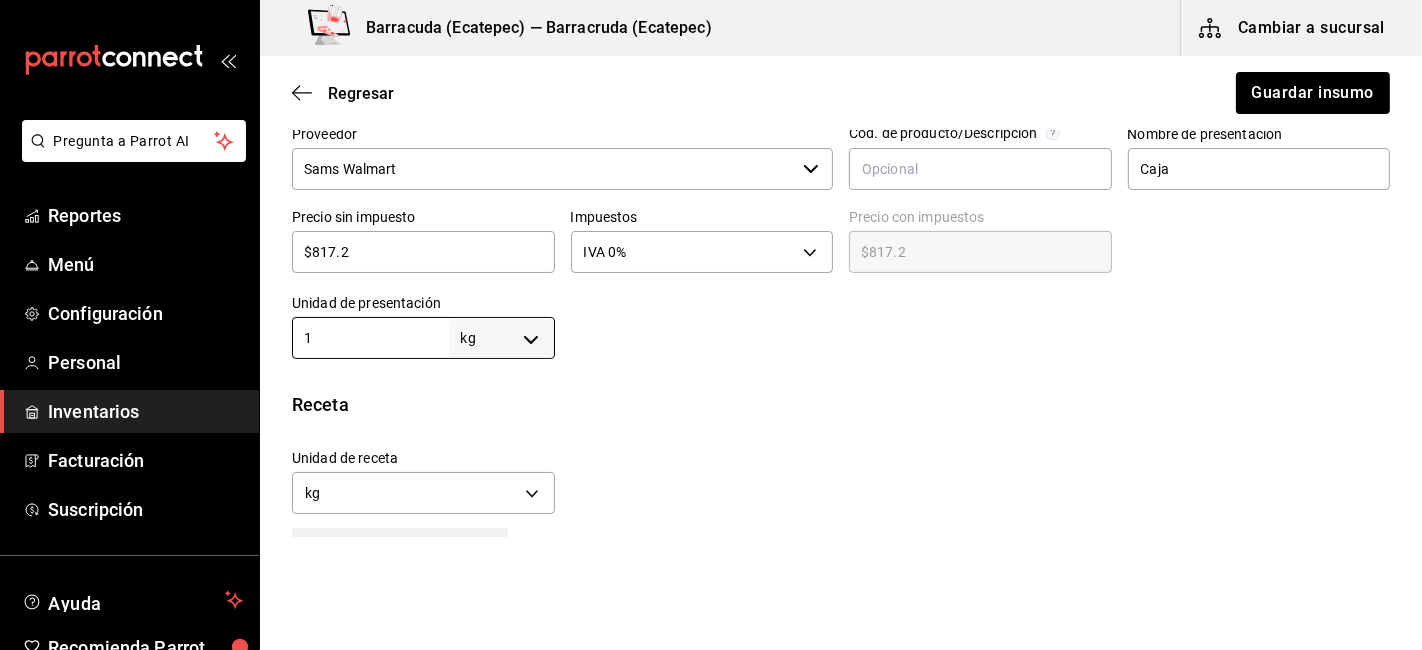 type on "1" 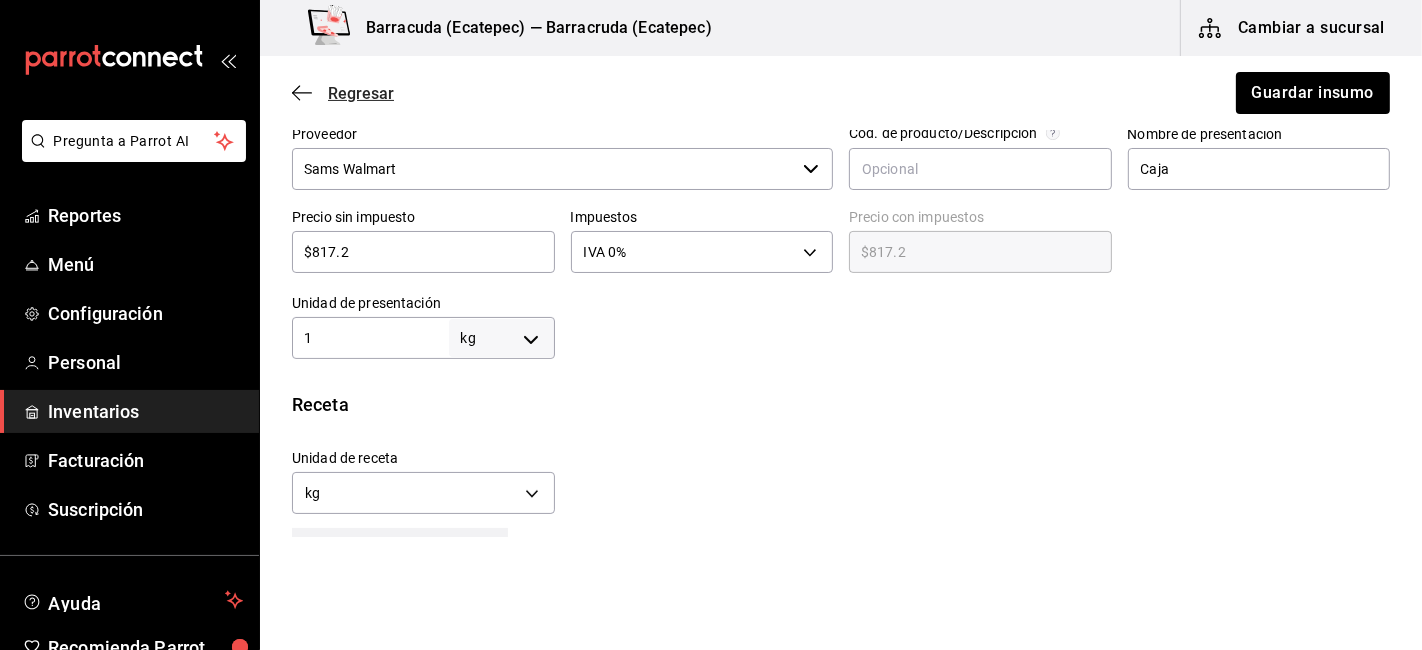 click on "Regresar" at bounding box center [361, 93] 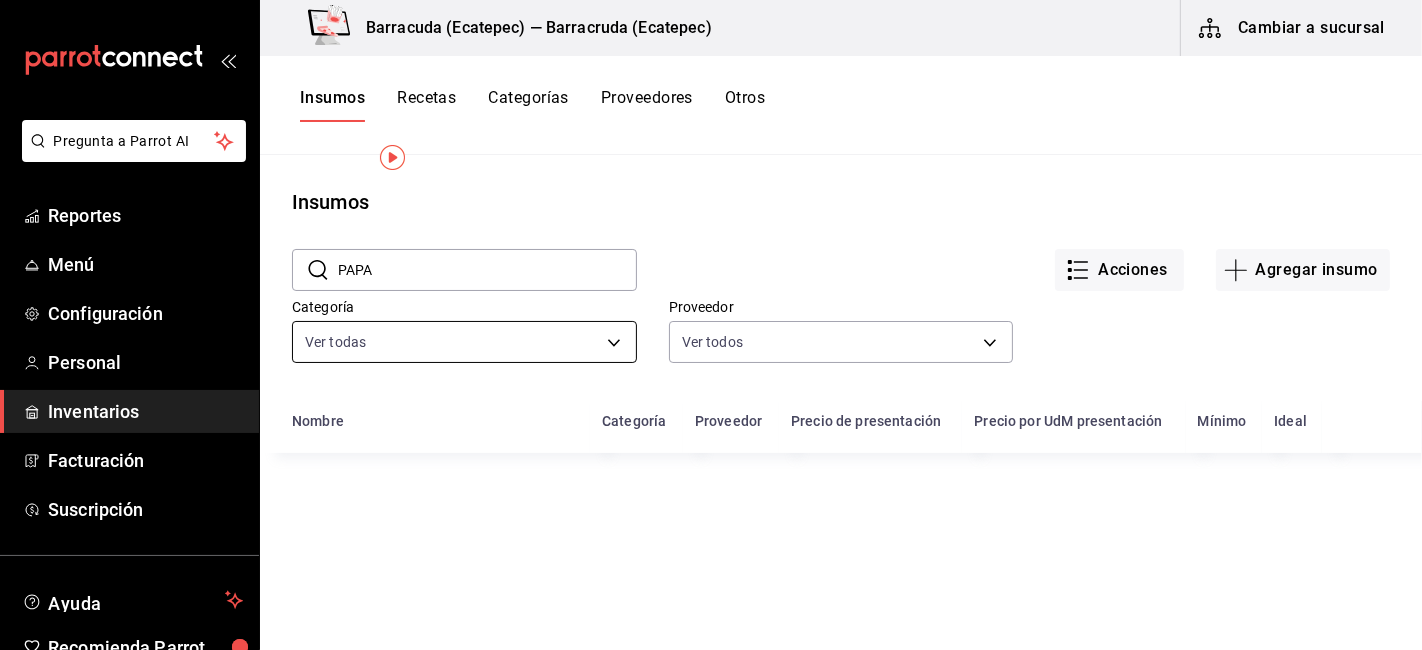 scroll, scrollTop: 111, scrollLeft: 0, axis: vertical 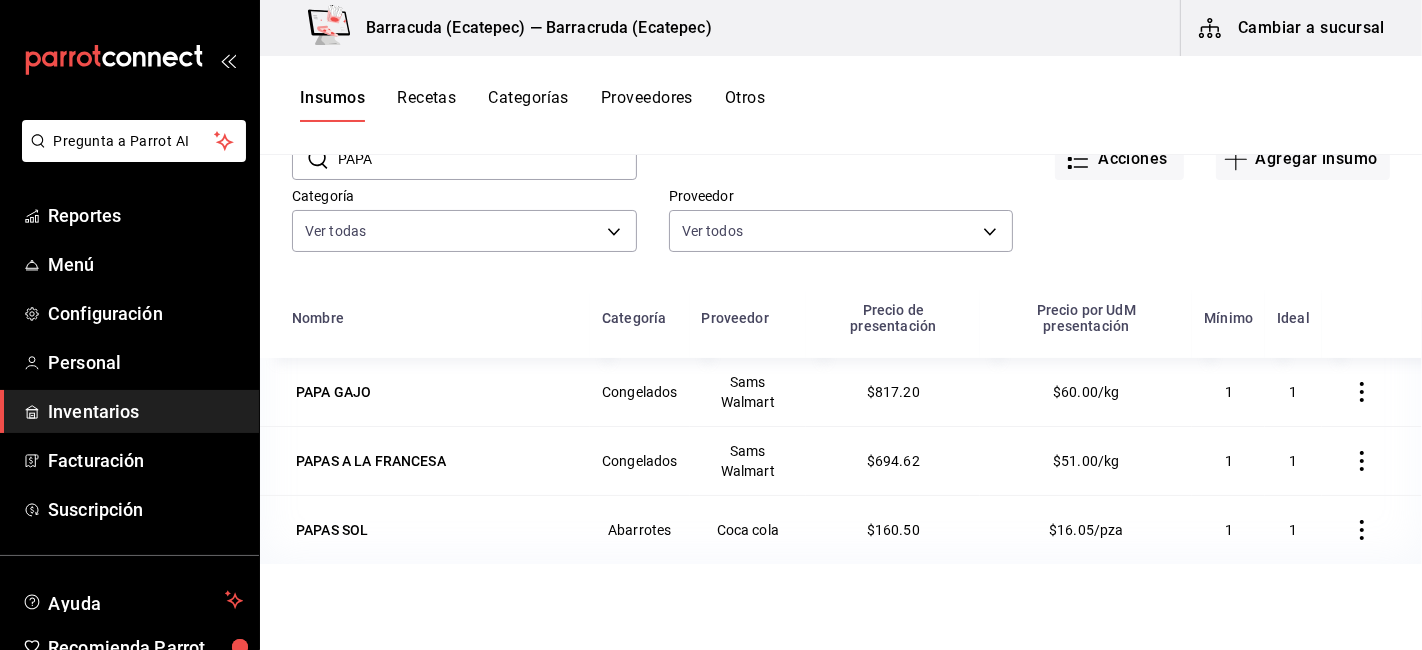 click on "PAPA GAJO" at bounding box center (435, 392) 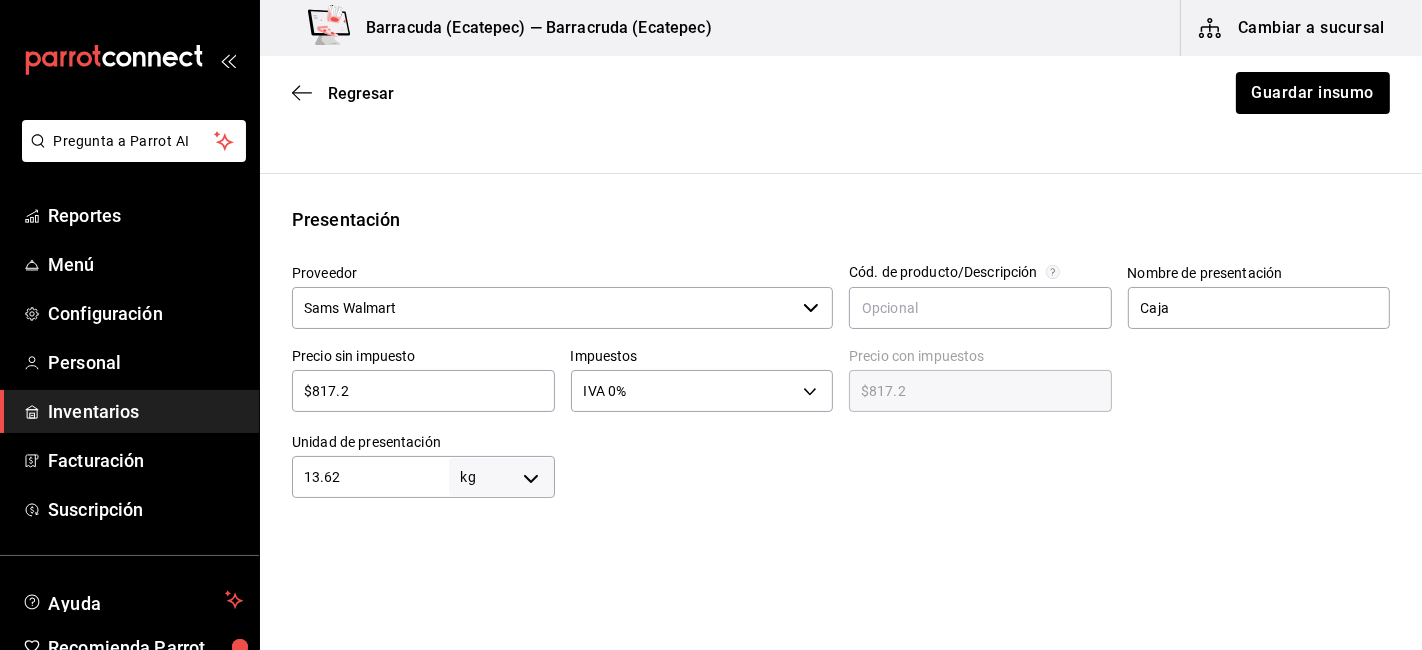 scroll, scrollTop: 444, scrollLeft: 0, axis: vertical 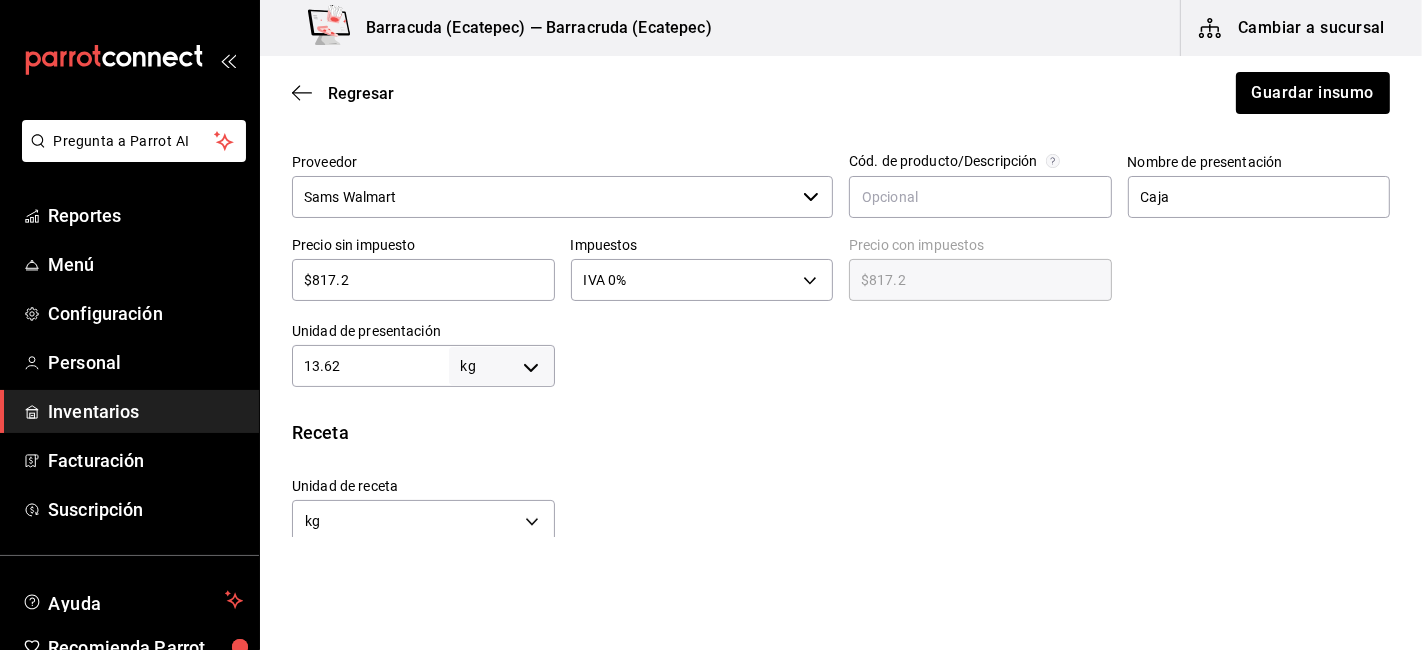 click on "Regresar Guardar insumo" at bounding box center [841, 93] 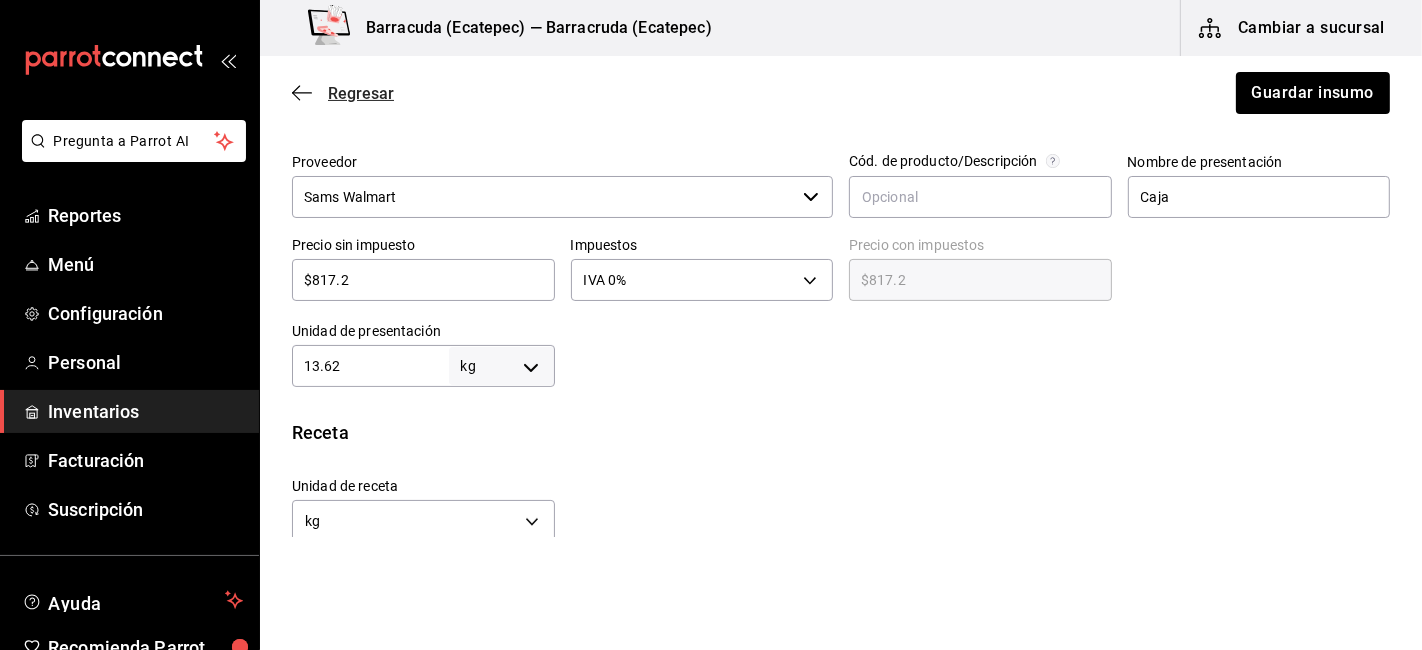 click 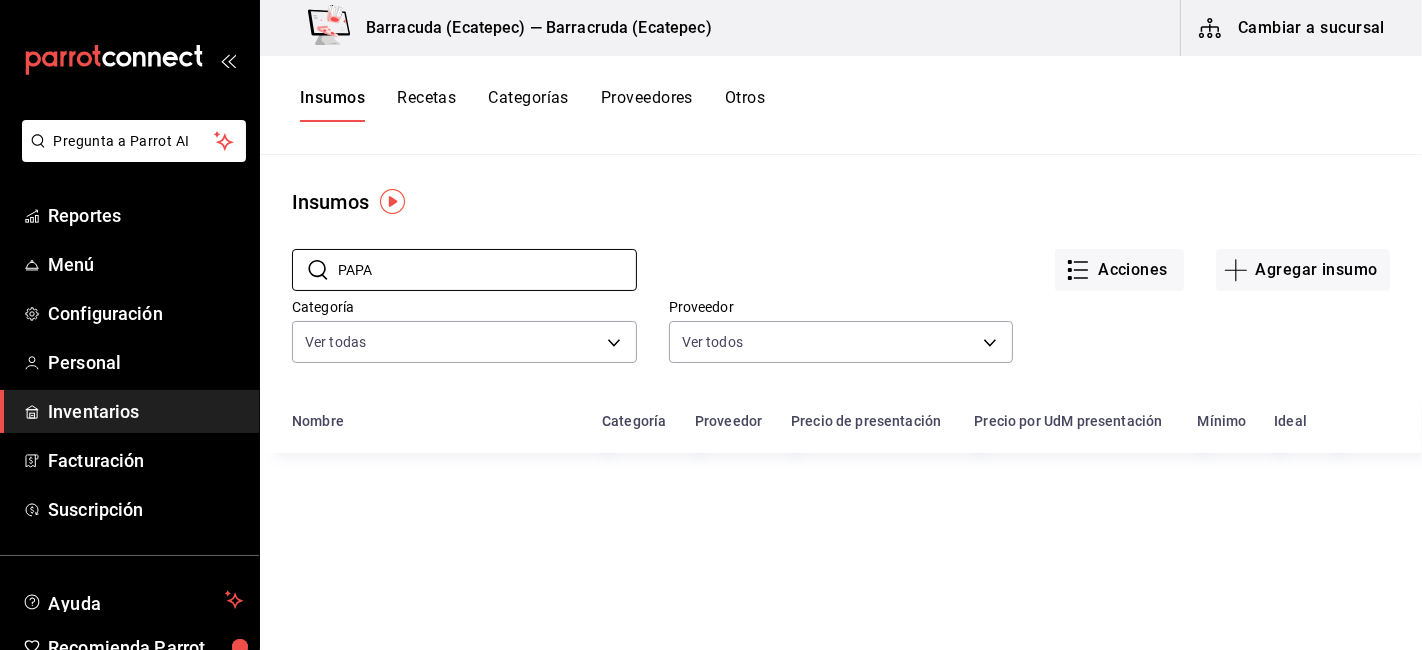 drag, startPoint x: 409, startPoint y: 268, endPoint x: 197, endPoint y: 290, distance: 213.13846 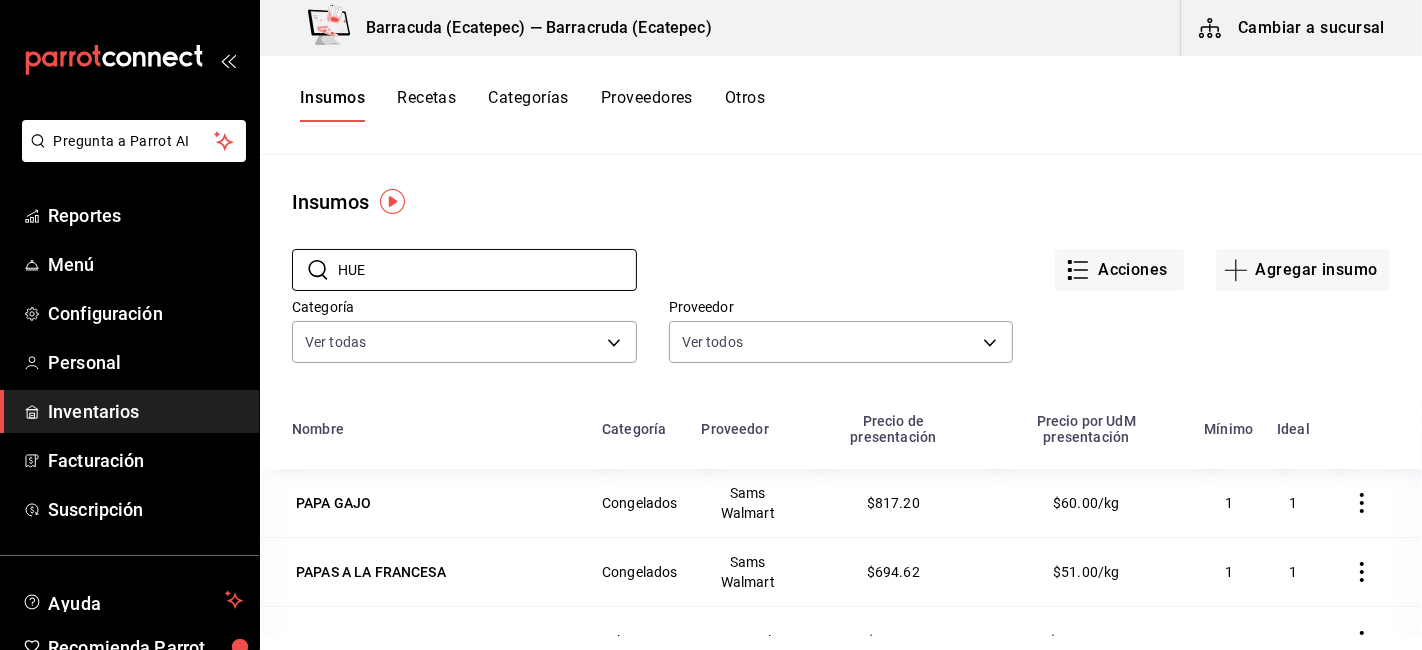 type on "HUE" 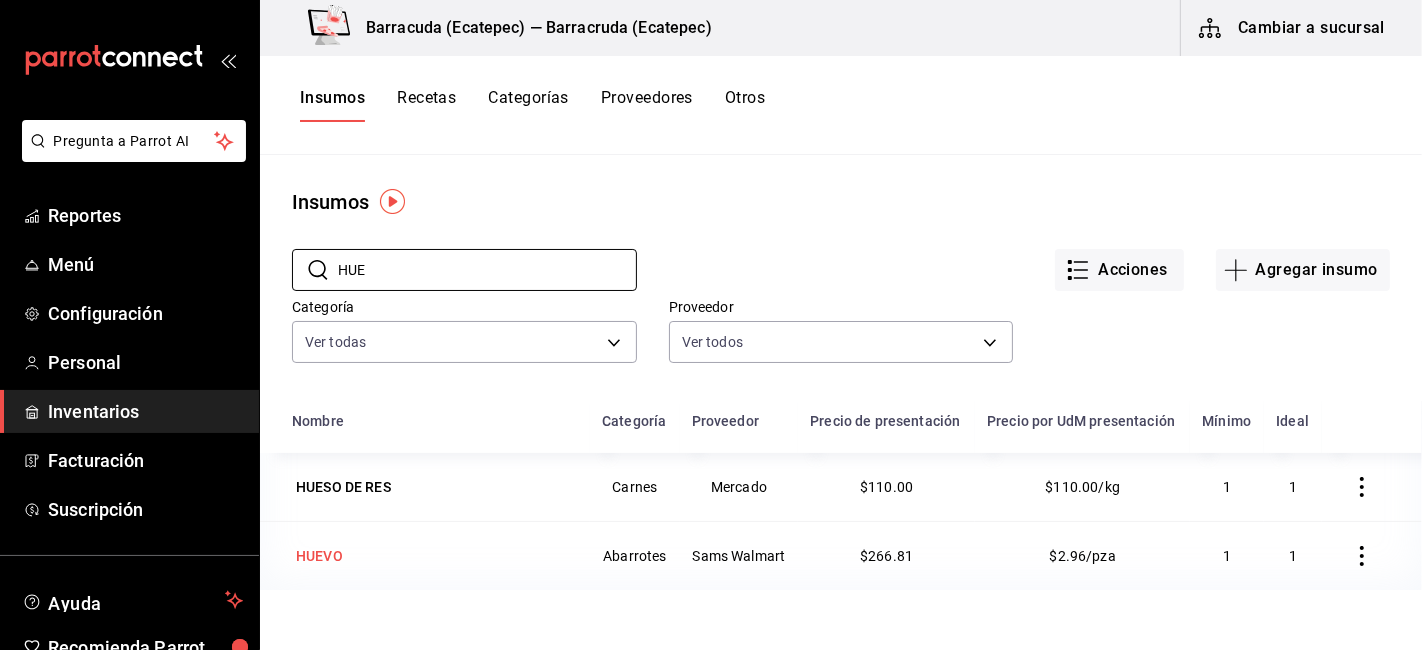 click on "HUEVO" at bounding box center (435, 556) 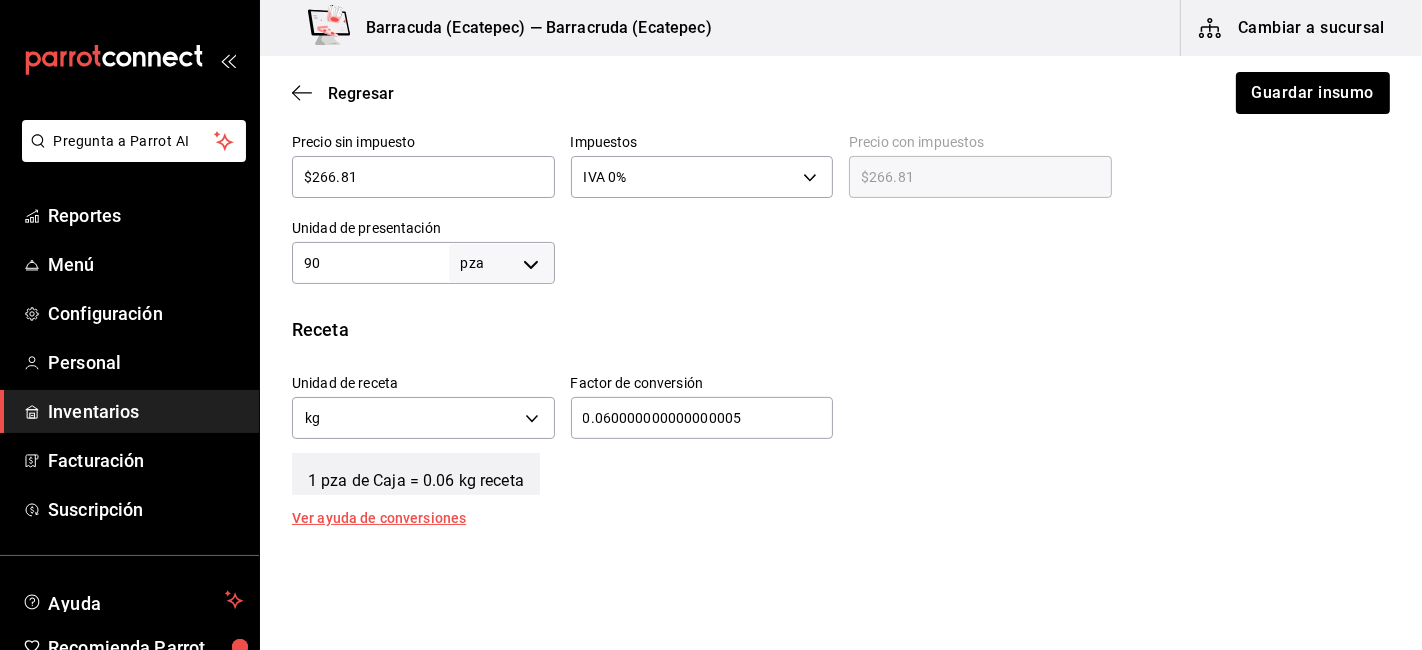 scroll, scrollTop: 555, scrollLeft: 0, axis: vertical 